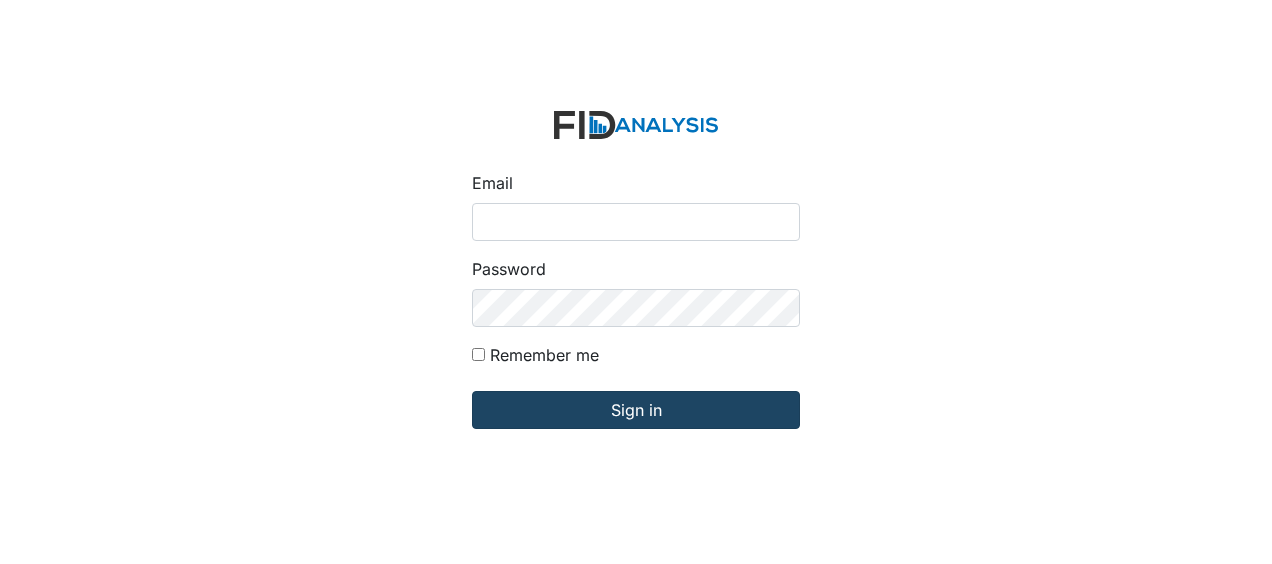 scroll, scrollTop: 0, scrollLeft: 0, axis: both 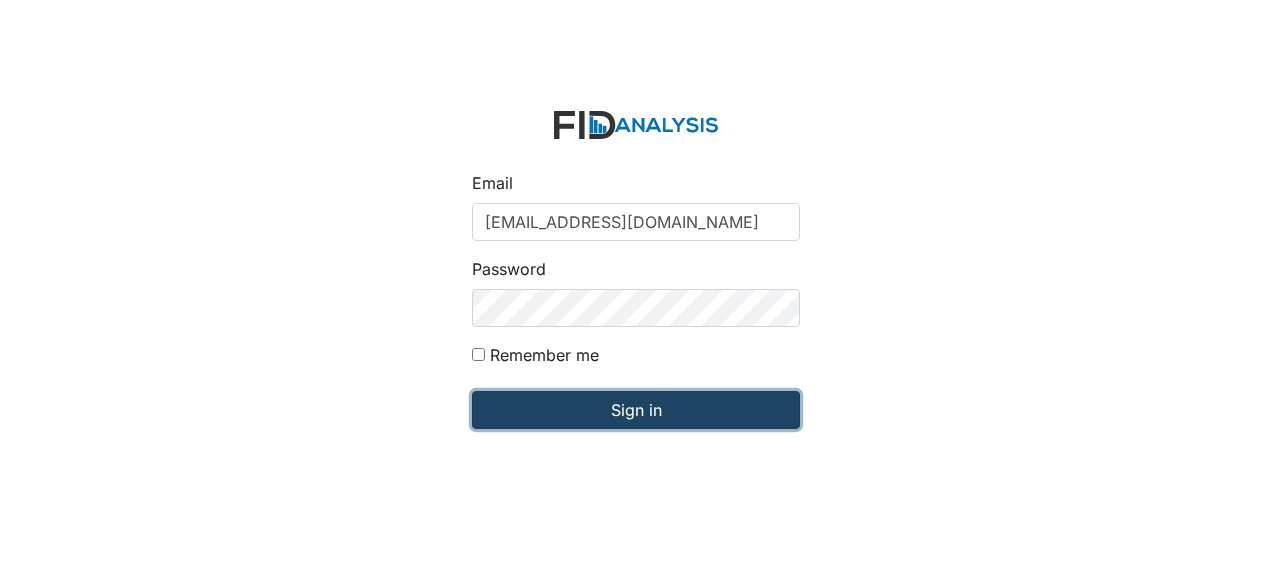 click on "Sign in" at bounding box center [636, 410] 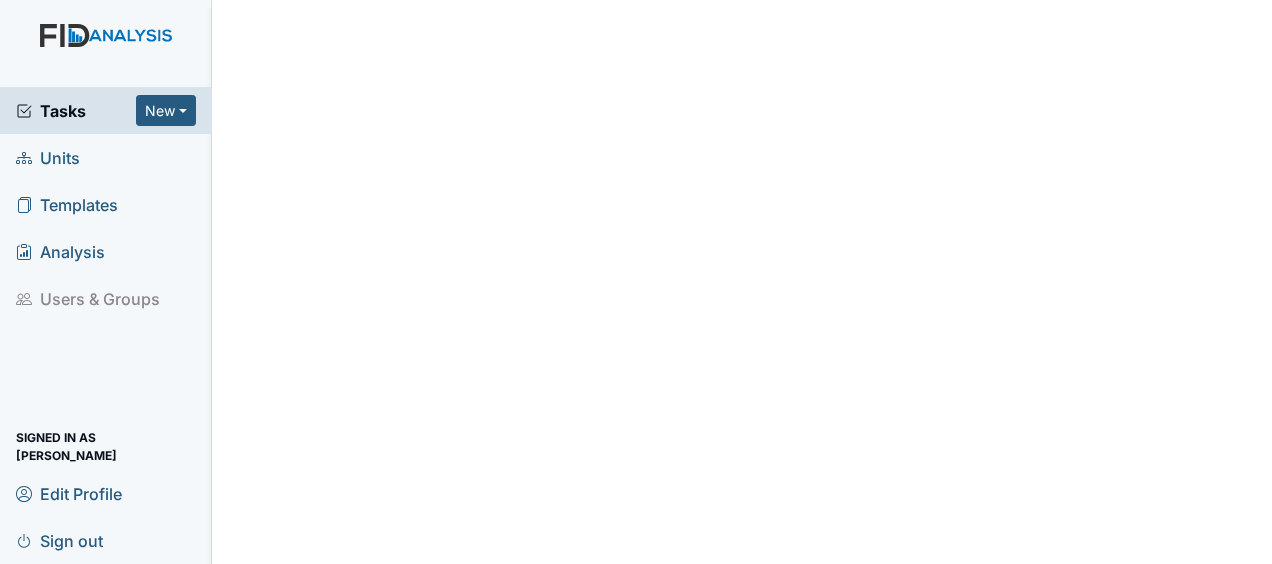 scroll, scrollTop: 0, scrollLeft: 0, axis: both 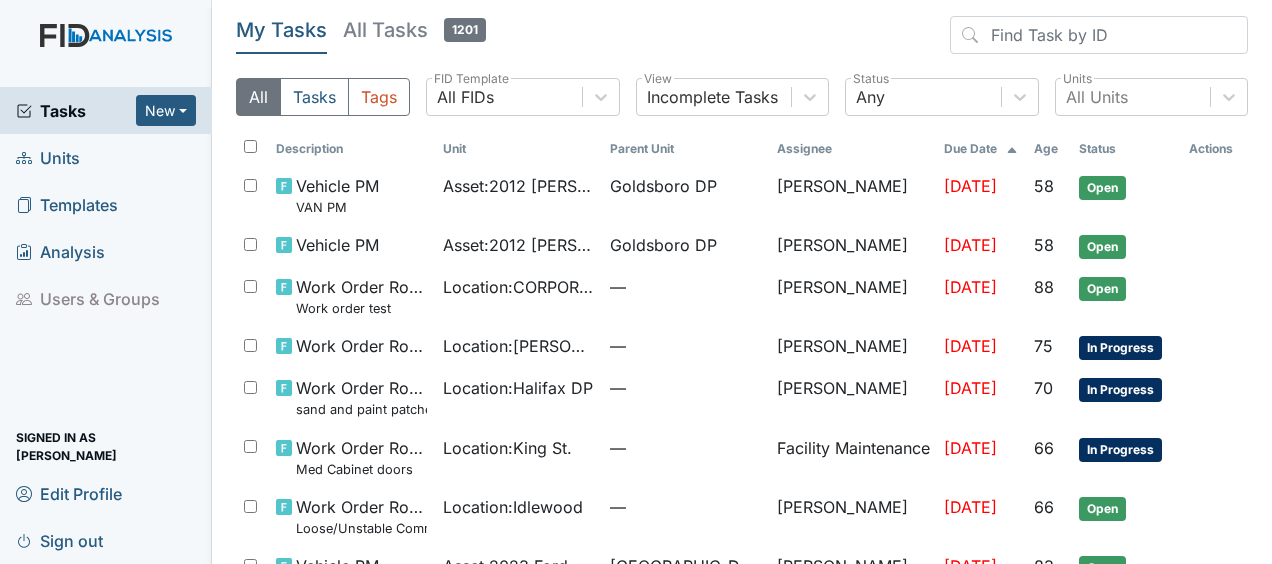 click on "Units" at bounding box center [48, 157] 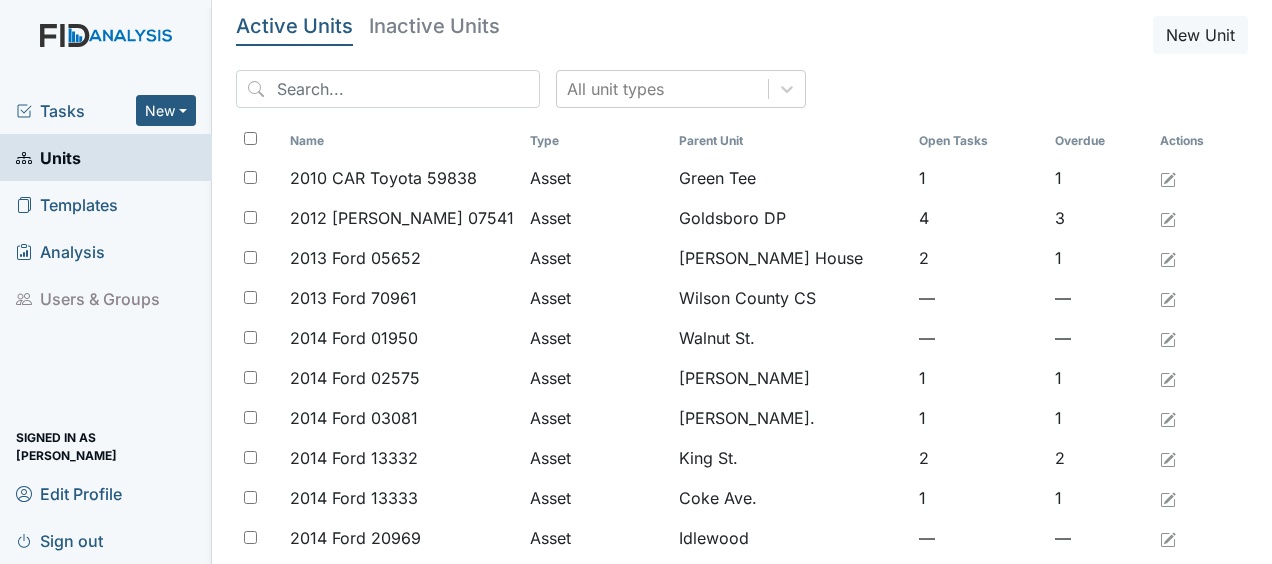 scroll, scrollTop: 0, scrollLeft: 0, axis: both 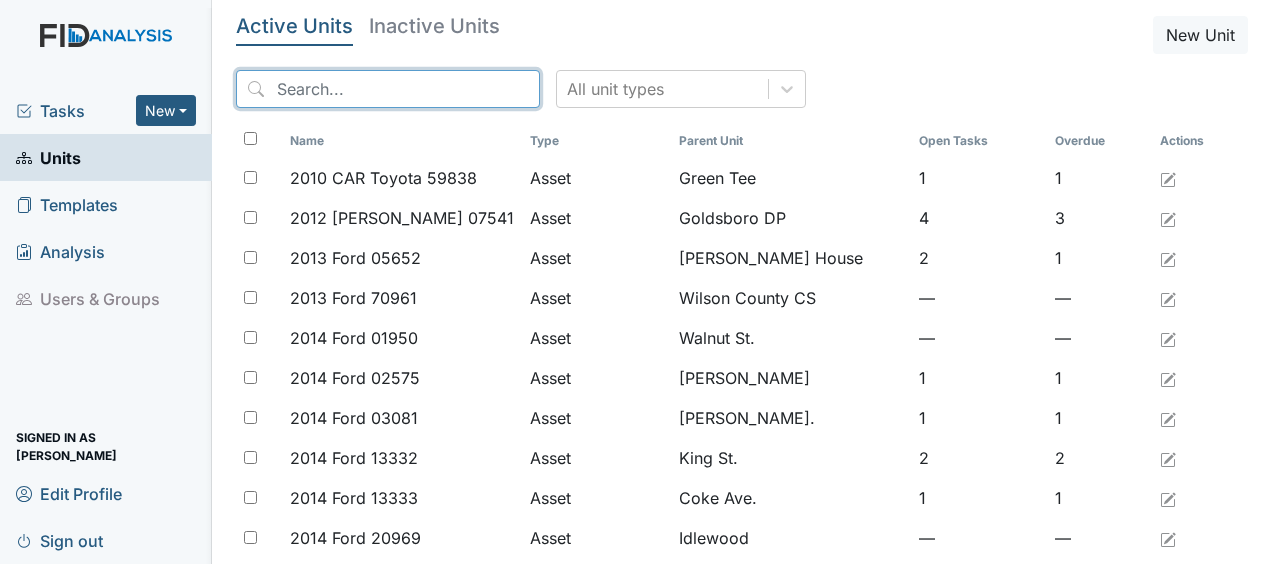 click at bounding box center [388, 89] 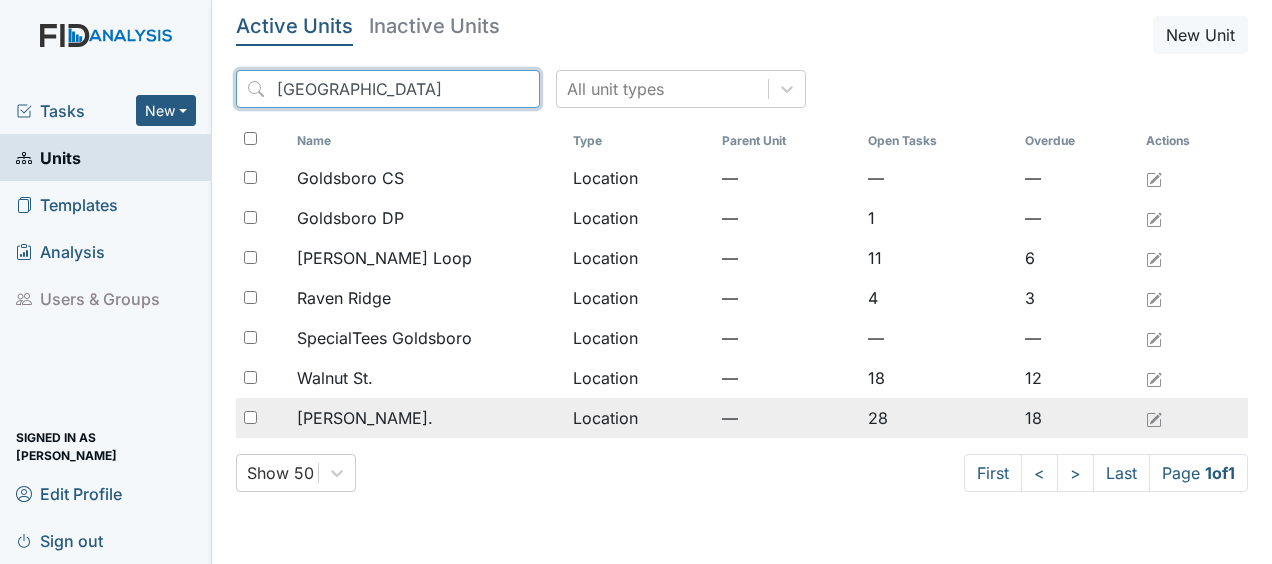 type on "goldsboro" 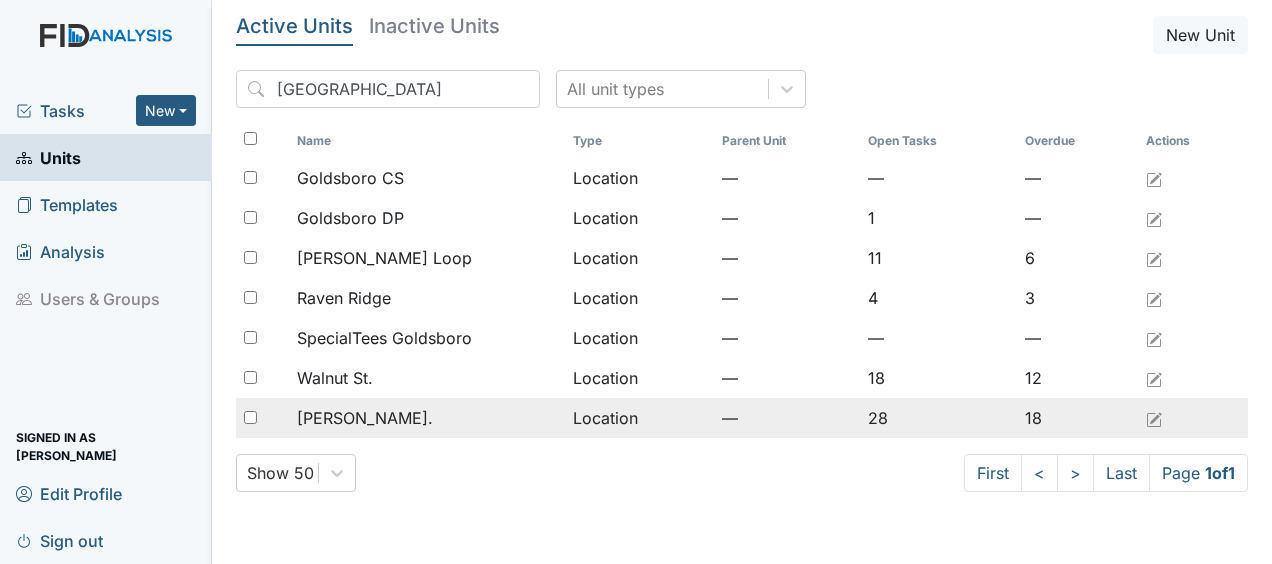 click on "Location" at bounding box center (639, 418) 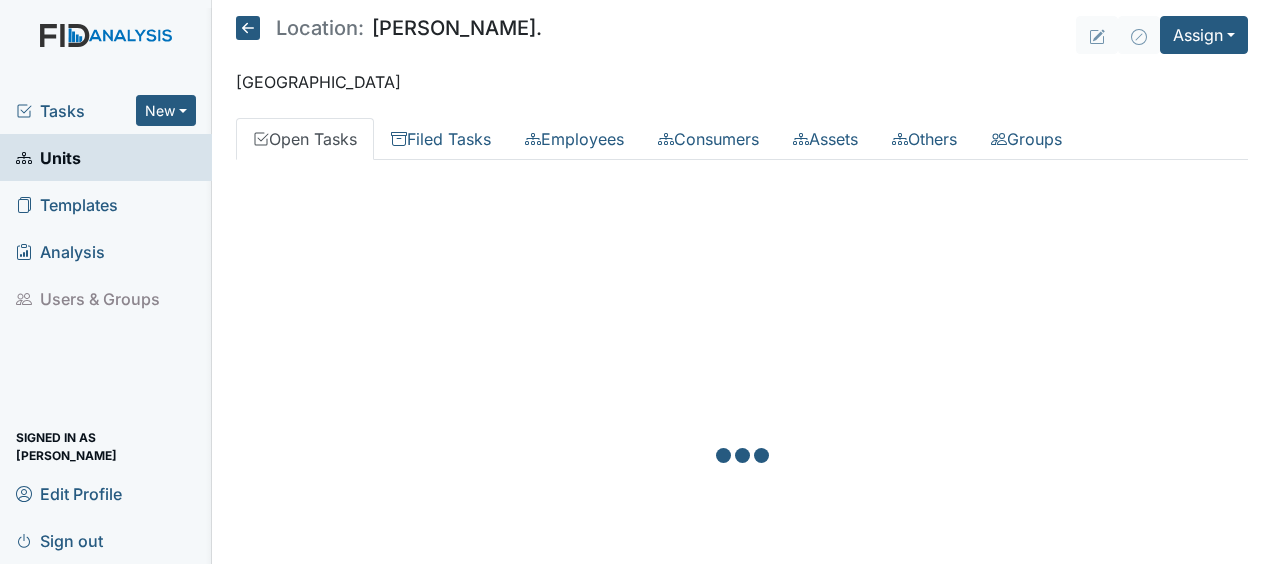 scroll, scrollTop: 0, scrollLeft: 0, axis: both 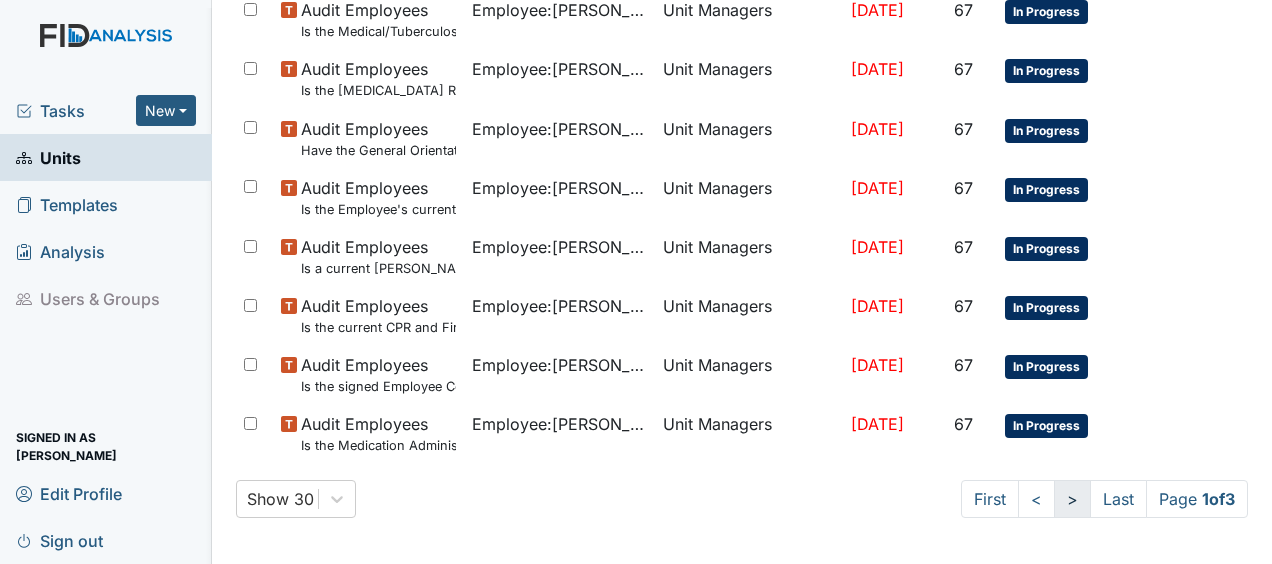 click on ">" at bounding box center (1072, 499) 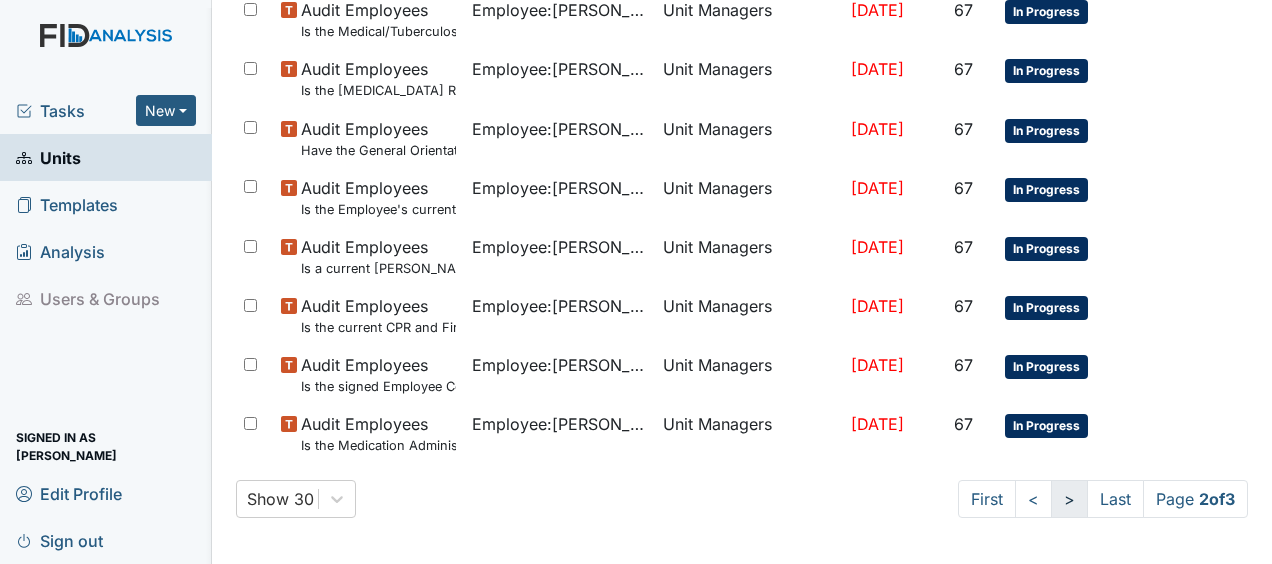 scroll, scrollTop: 1451, scrollLeft: 0, axis: vertical 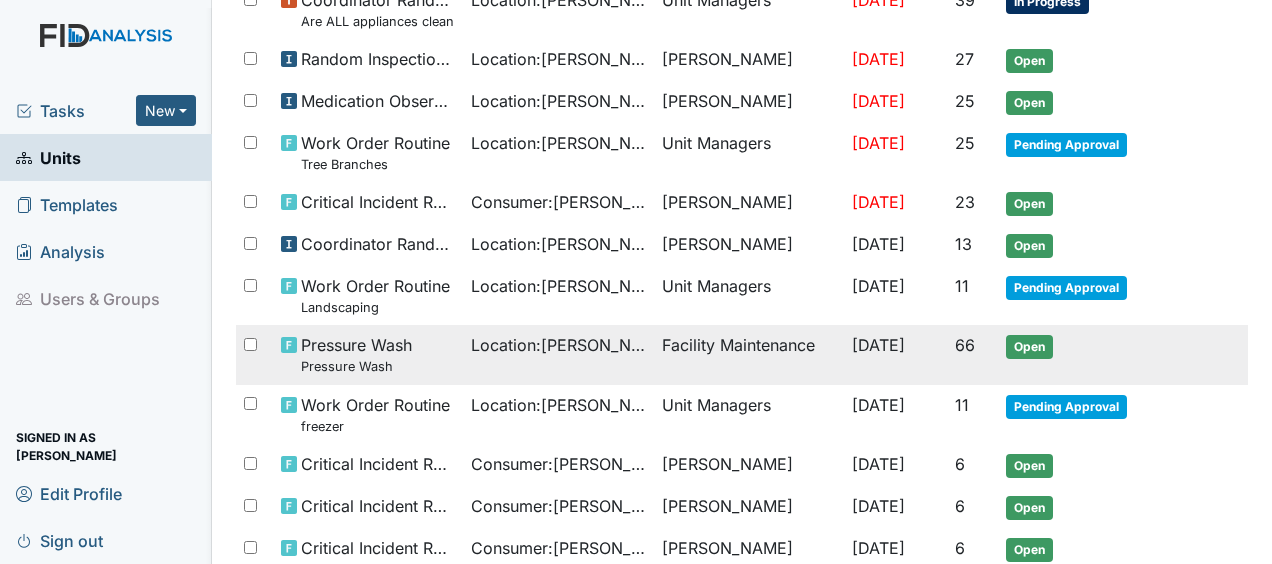 click on "Jul 30, 2025" at bounding box center [895, 354] 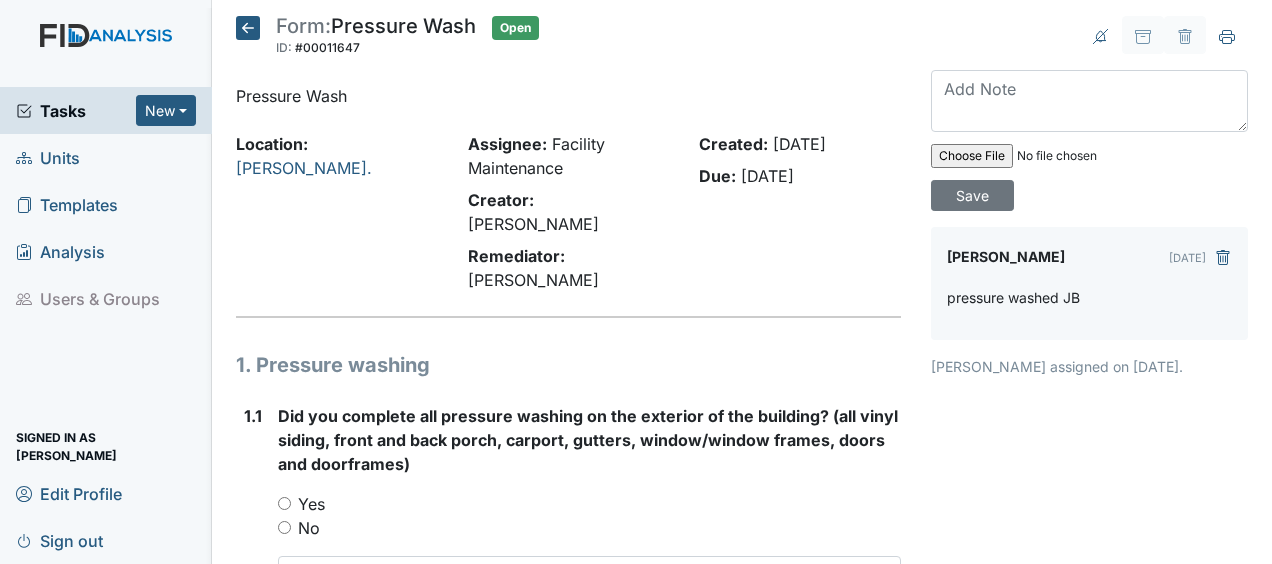 scroll, scrollTop: 0, scrollLeft: 0, axis: both 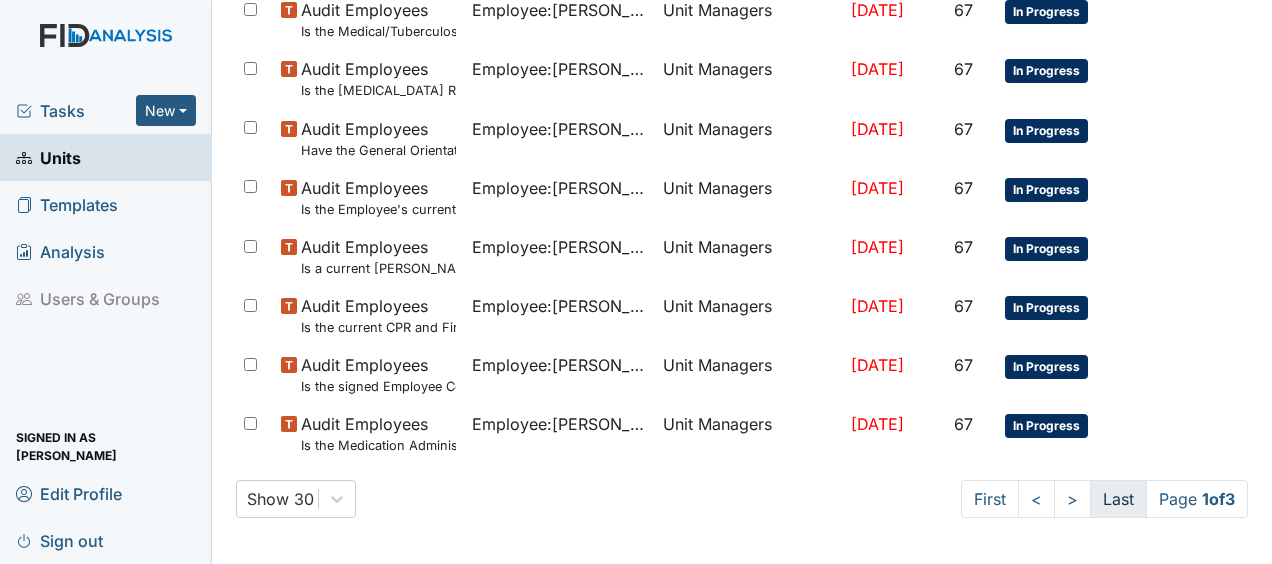 click on "Last" at bounding box center [1118, 499] 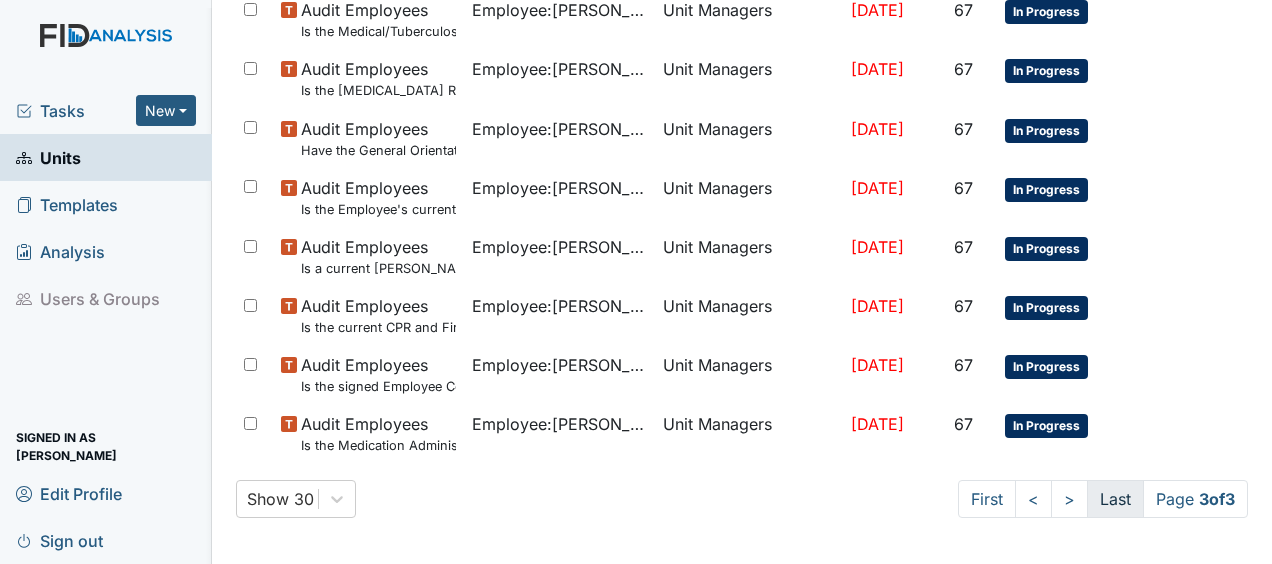 scroll, scrollTop: 622, scrollLeft: 0, axis: vertical 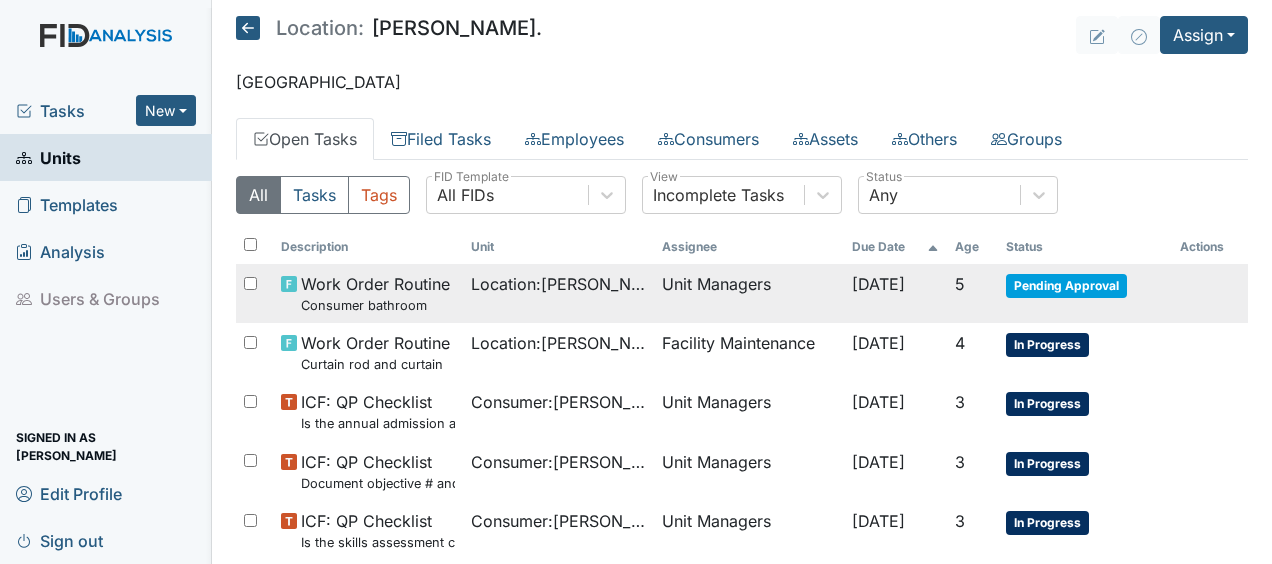 click on "Unit Managers" at bounding box center (749, 293) 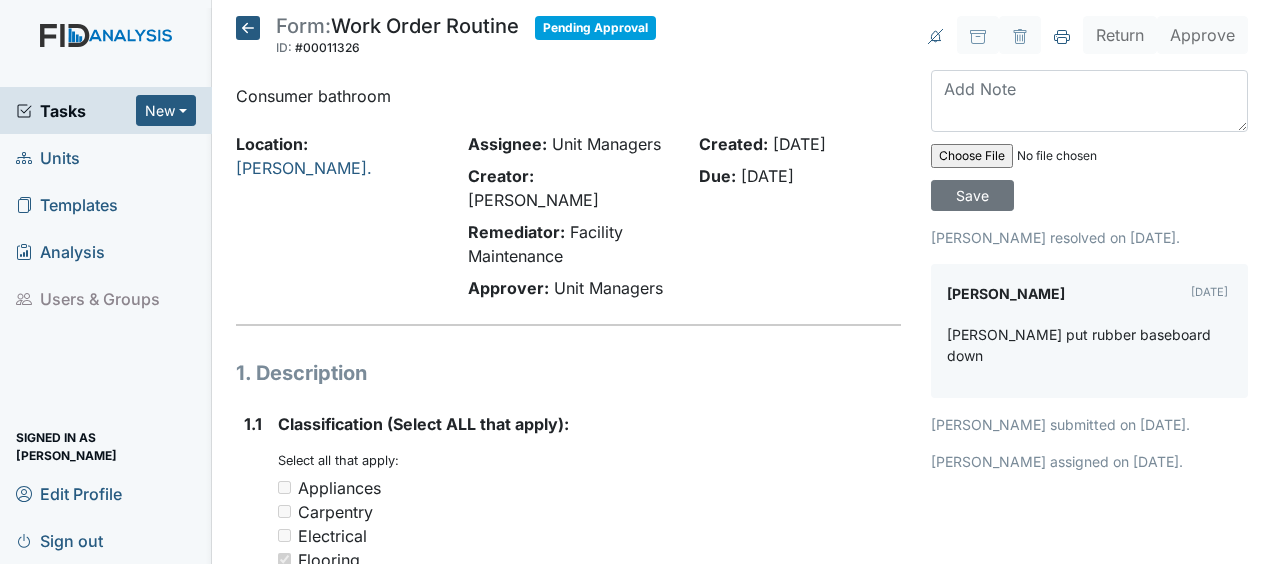 scroll, scrollTop: 0, scrollLeft: 0, axis: both 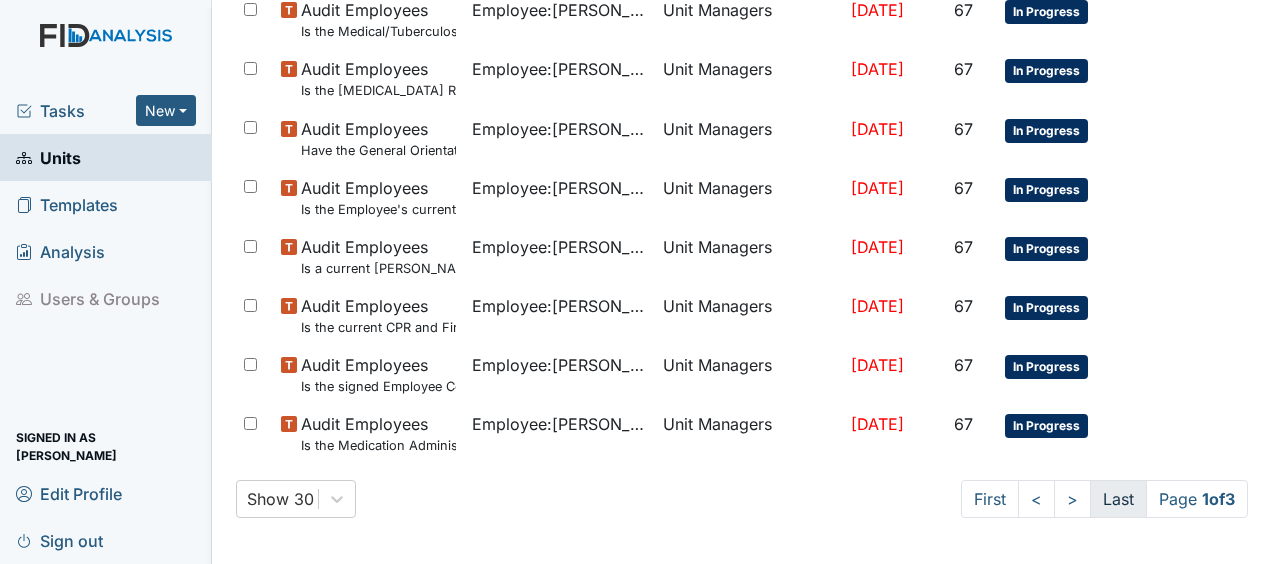 click on "Last" at bounding box center (1118, 499) 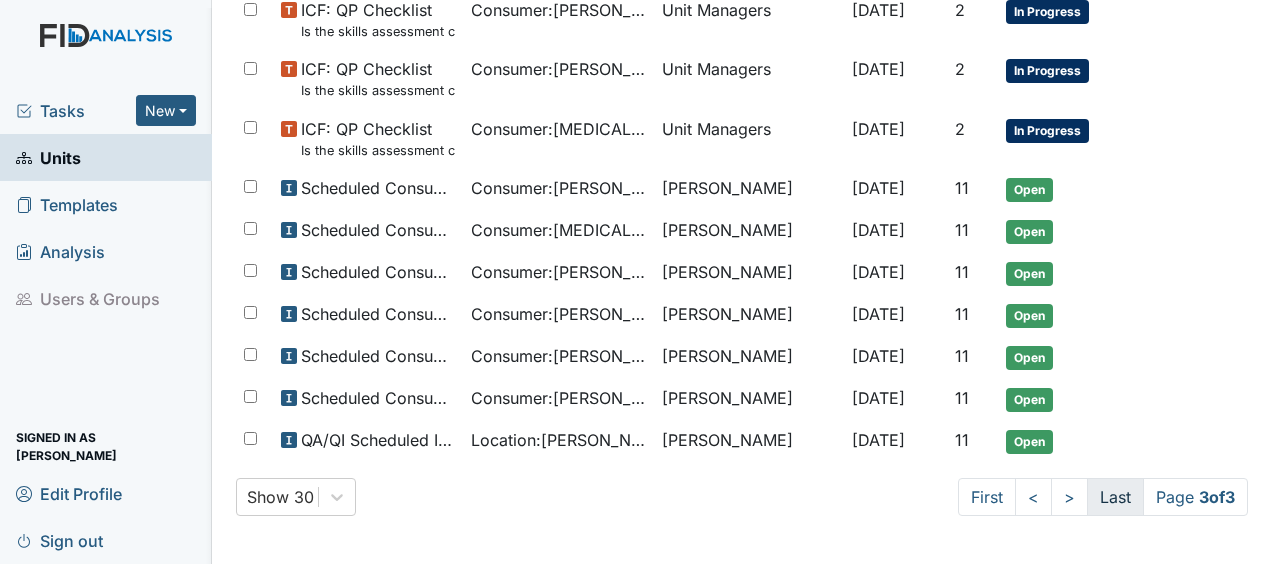 scroll, scrollTop: 622, scrollLeft: 0, axis: vertical 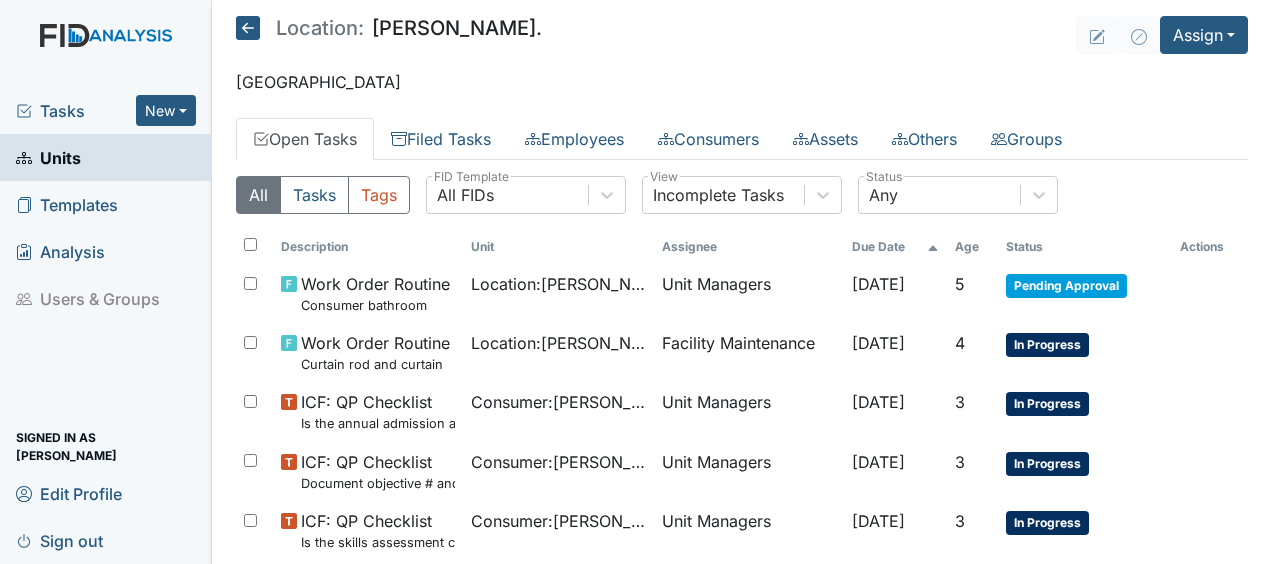 click 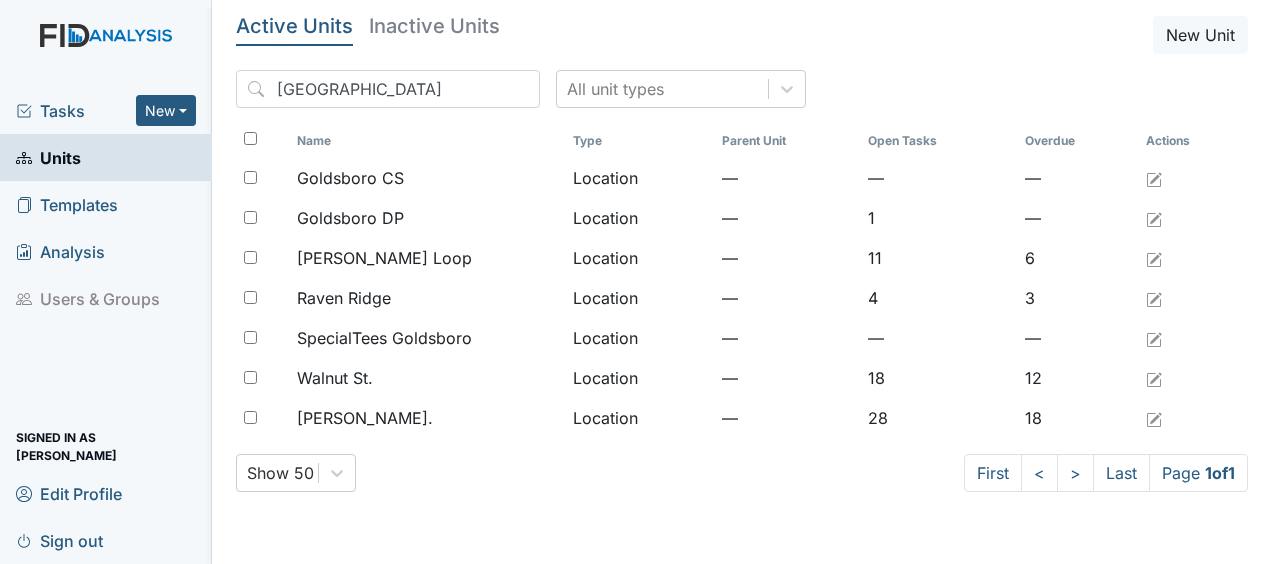 scroll, scrollTop: 0, scrollLeft: 0, axis: both 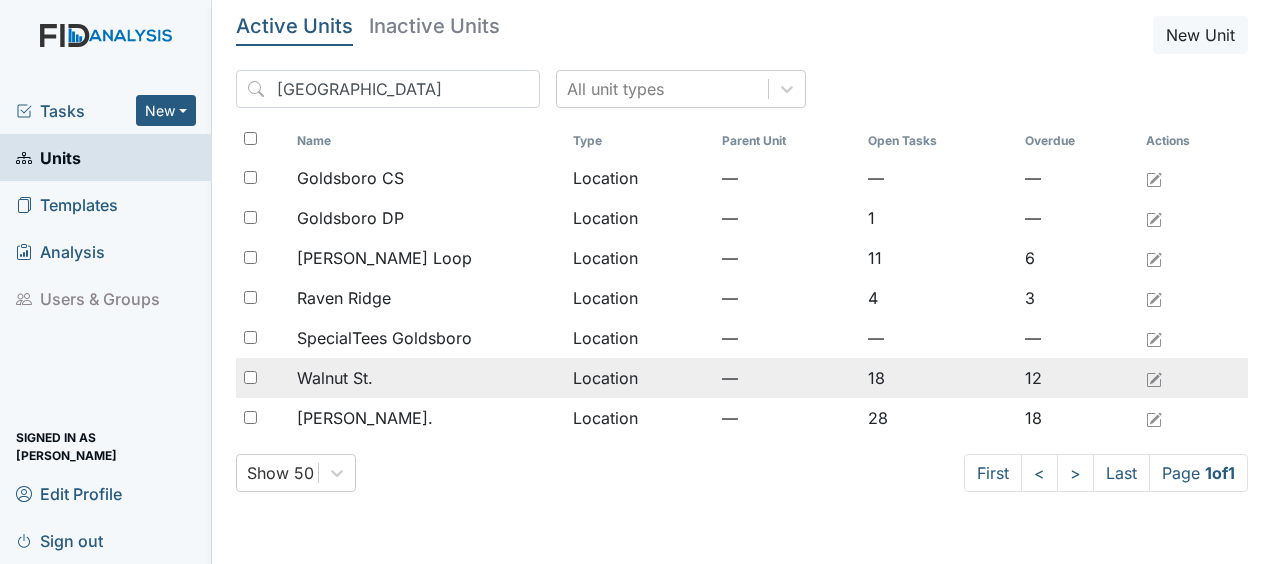 click on "Walnut St." at bounding box center [335, 378] 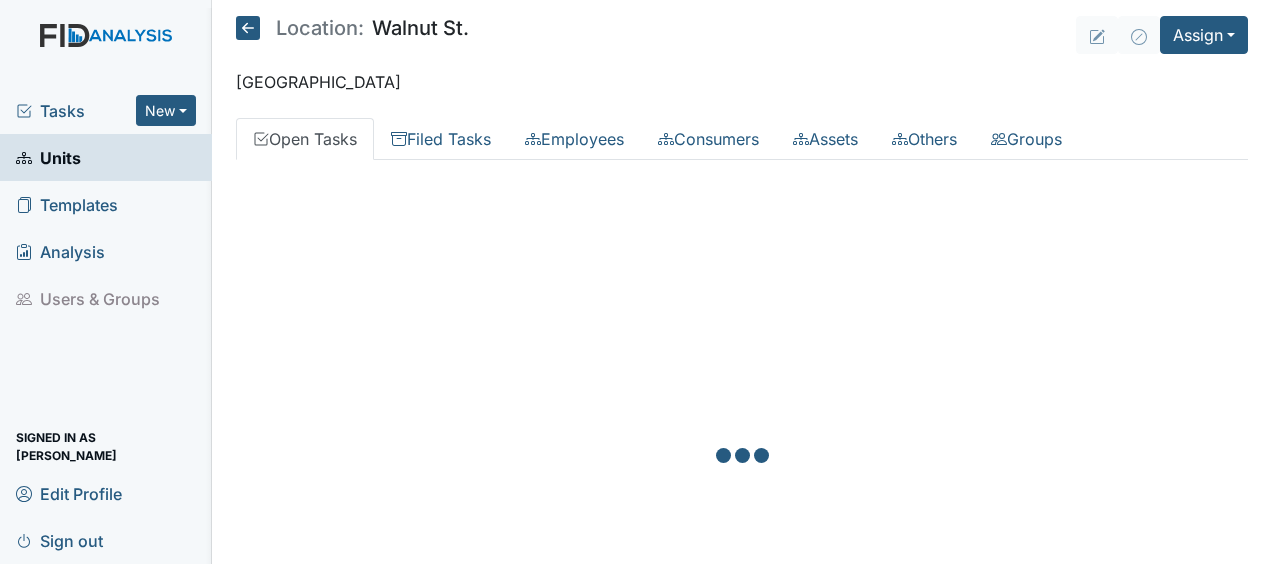 scroll, scrollTop: 0, scrollLeft: 0, axis: both 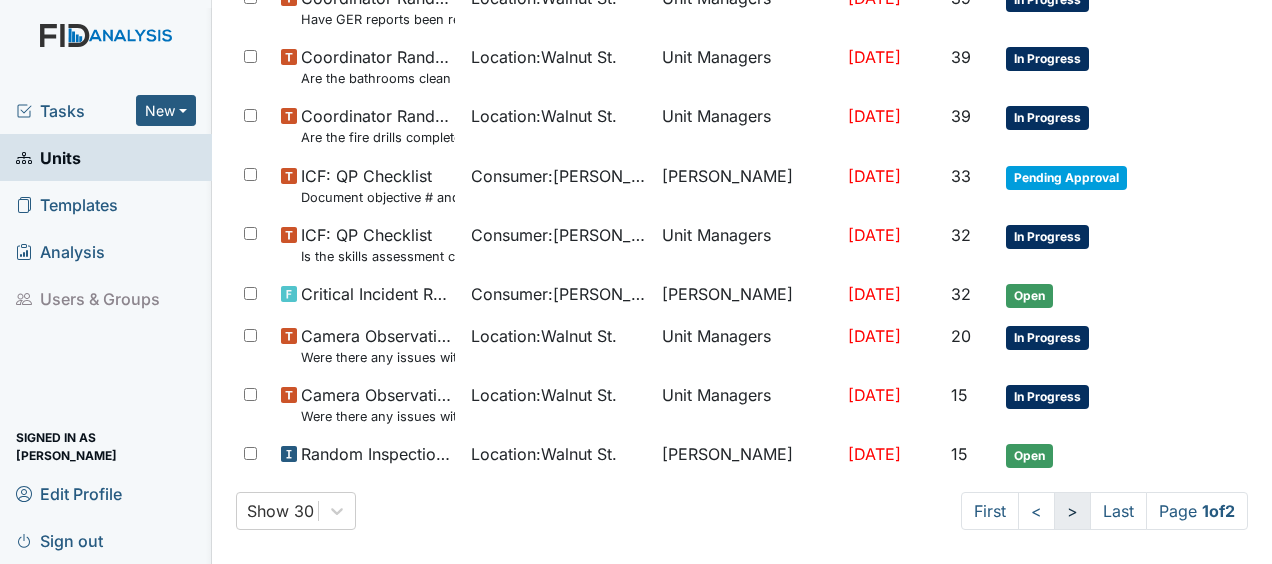 click on ">" at bounding box center [1072, 511] 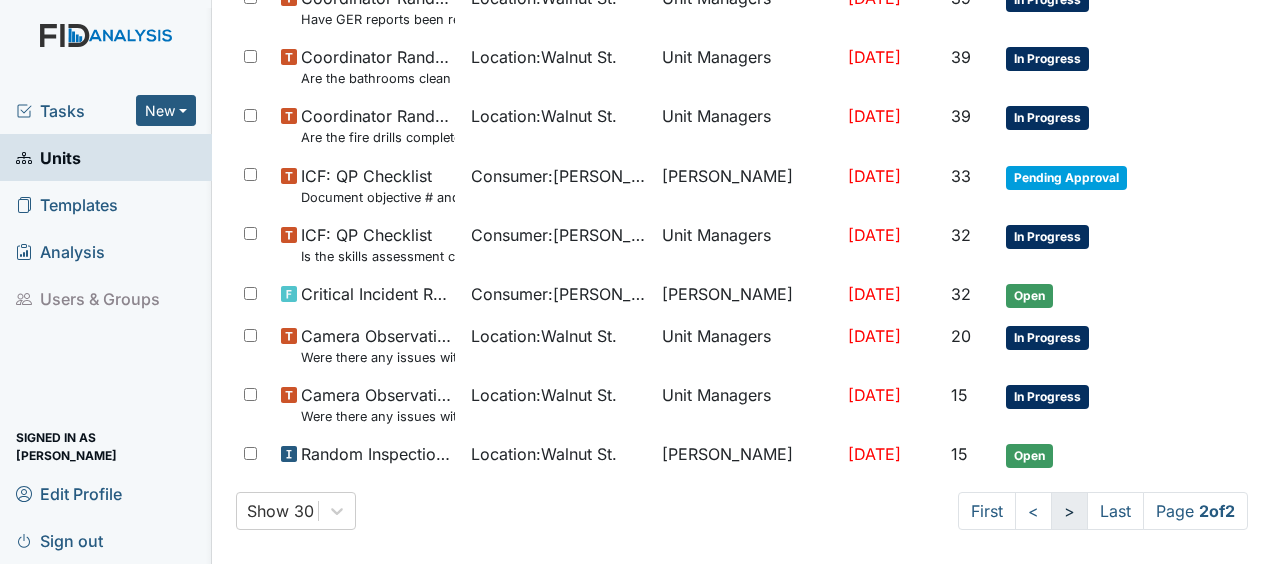 scroll, scrollTop: 450, scrollLeft: 0, axis: vertical 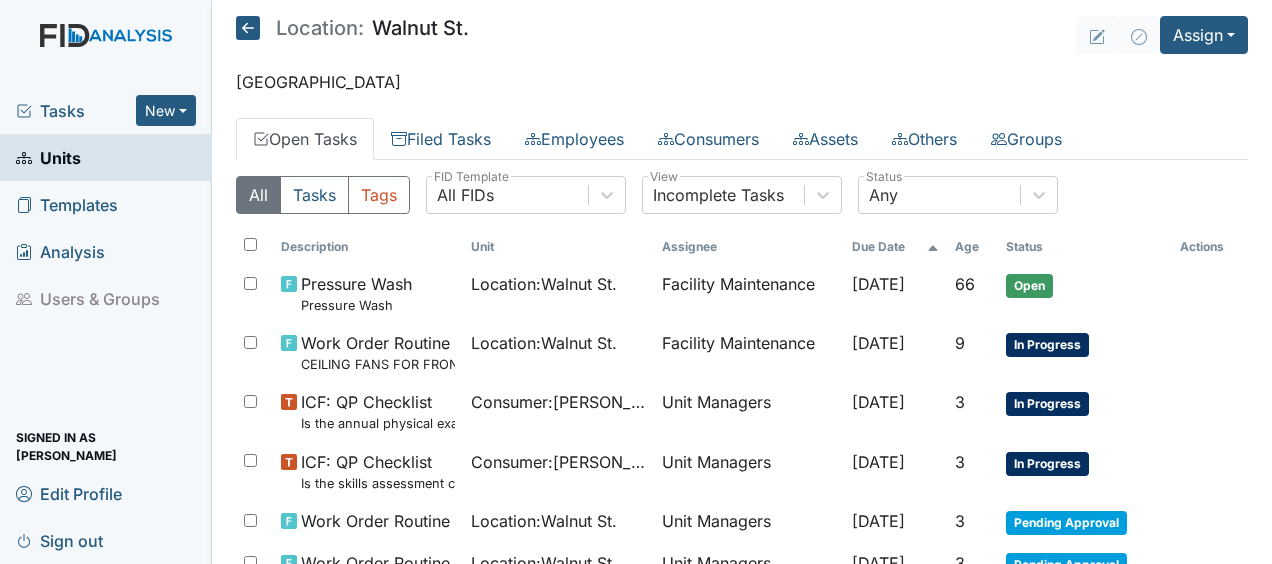 click 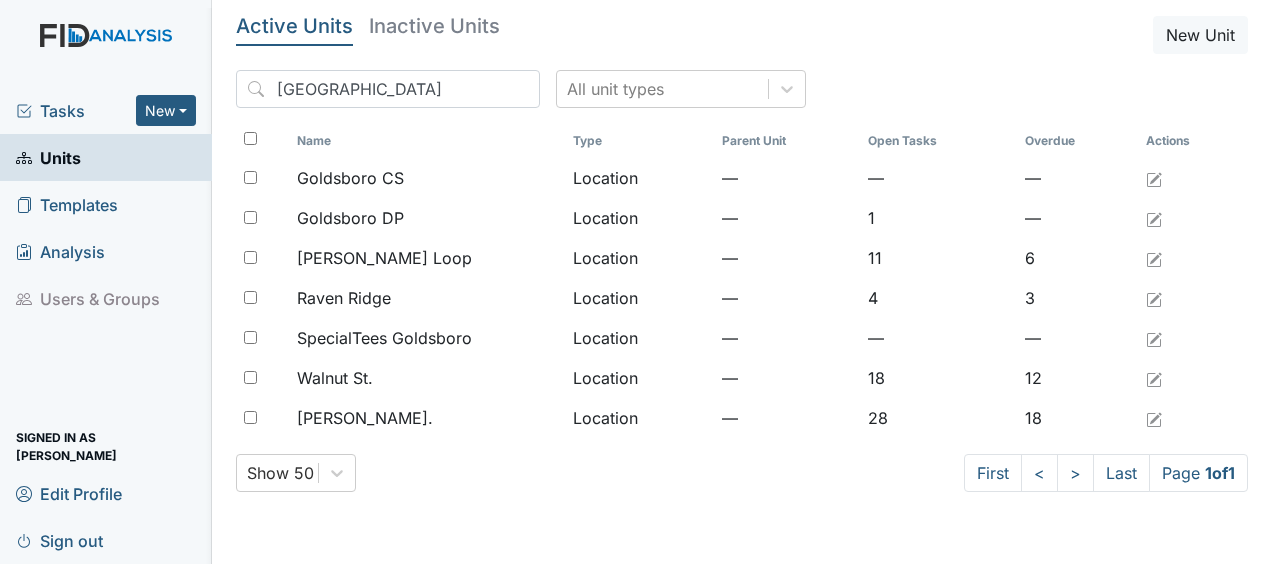 scroll, scrollTop: 0, scrollLeft: 0, axis: both 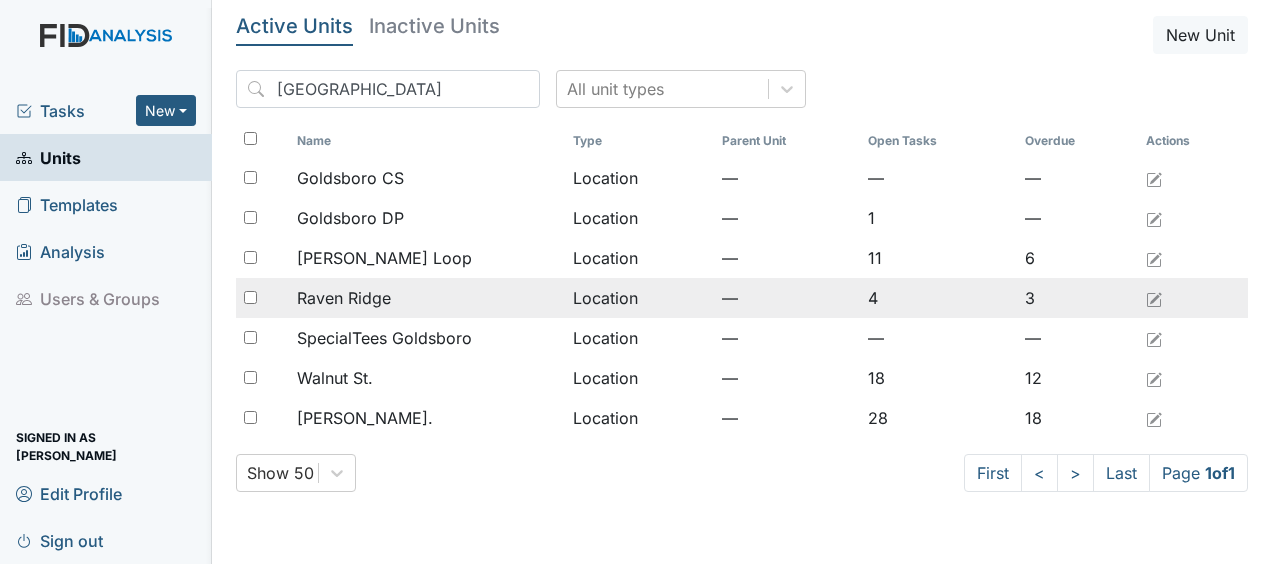 click on "Location" at bounding box center (639, 298) 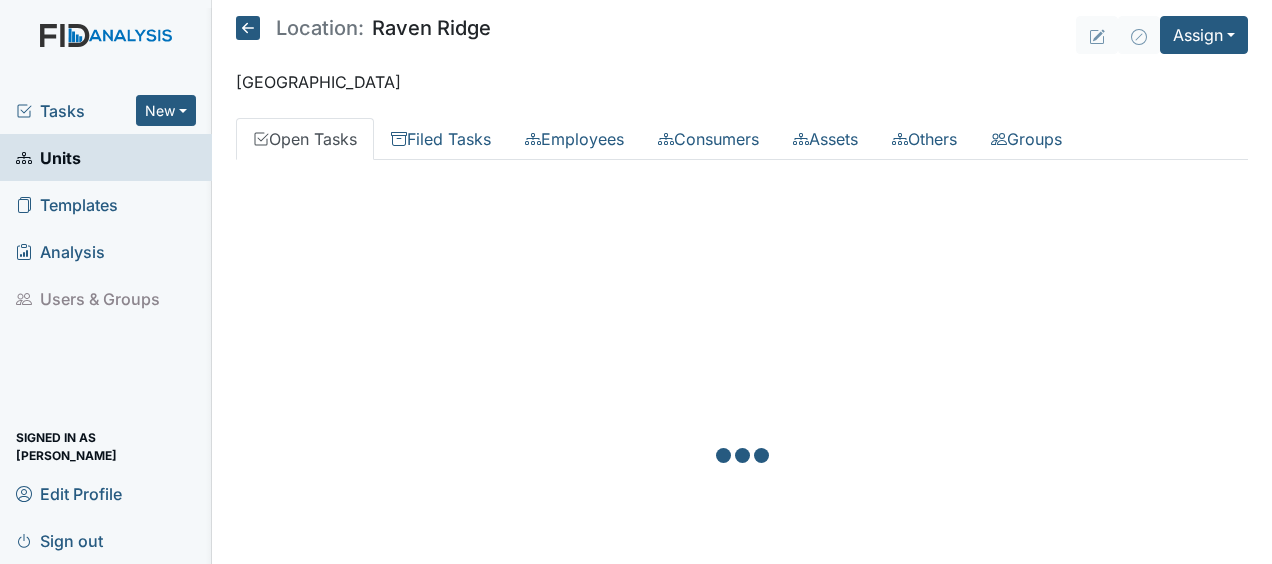 scroll, scrollTop: 0, scrollLeft: 0, axis: both 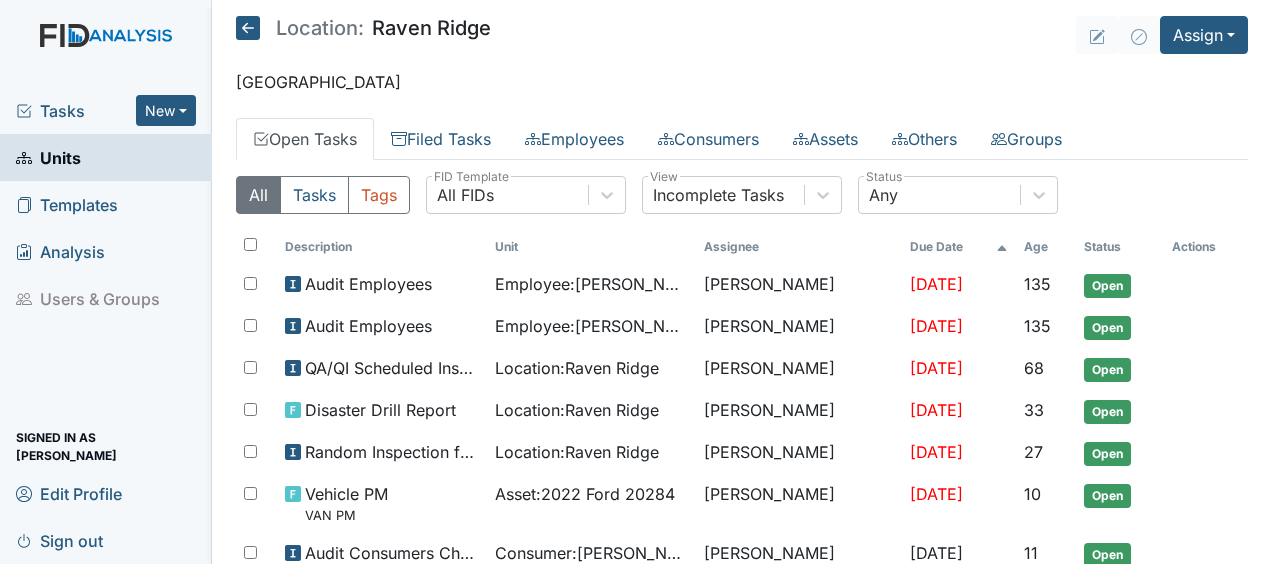 click 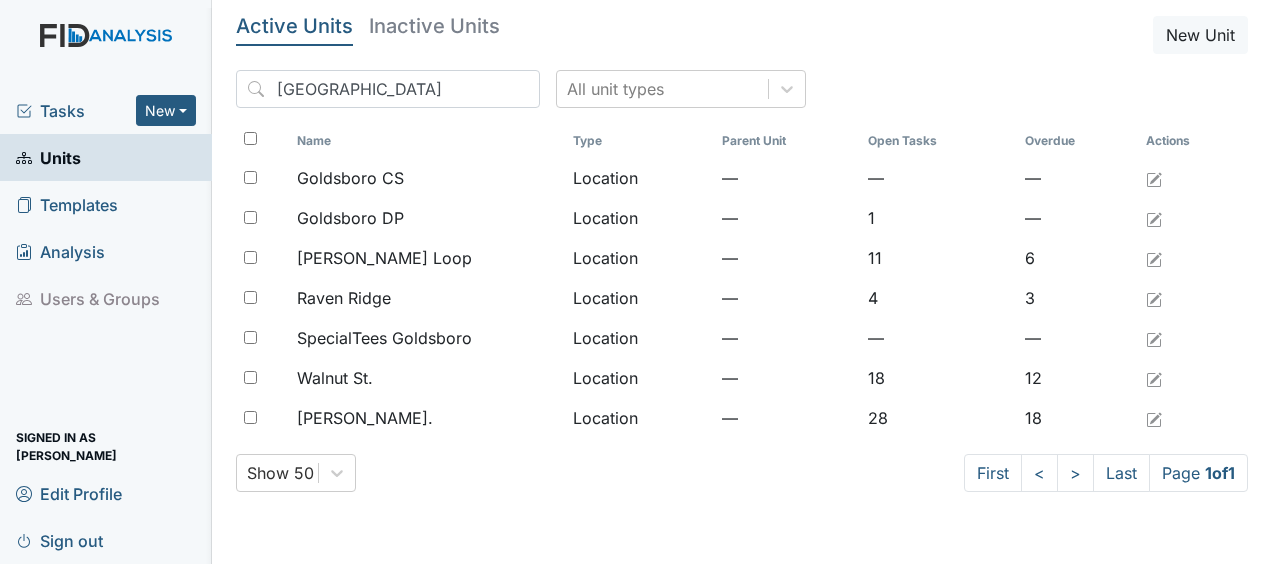 scroll, scrollTop: 0, scrollLeft: 0, axis: both 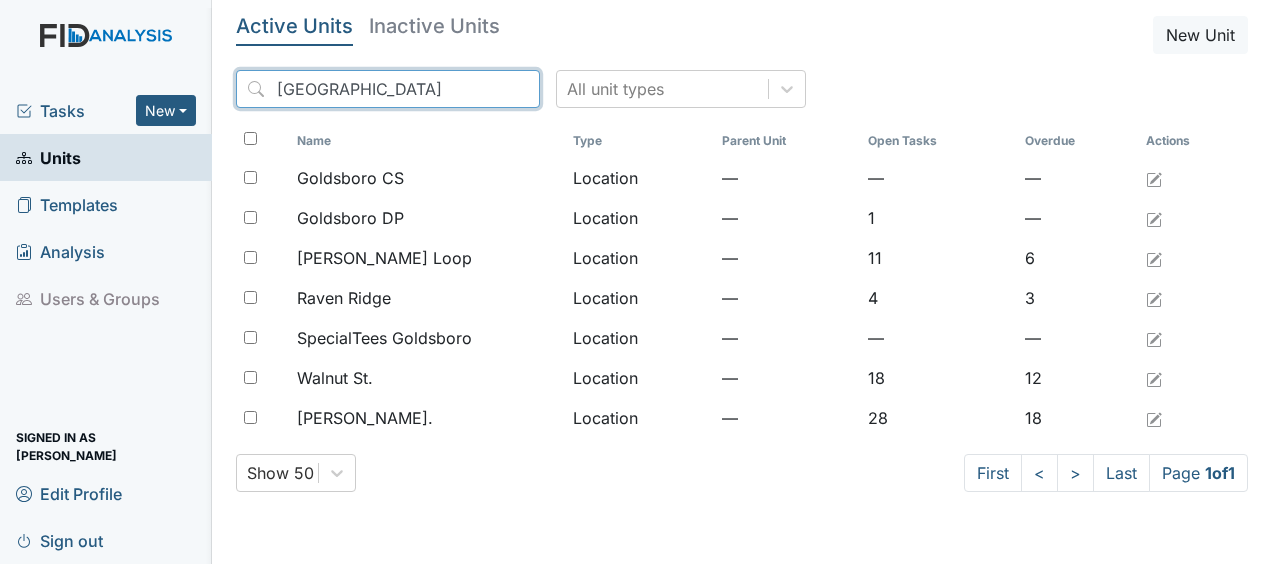 click on "[GEOGRAPHIC_DATA]" at bounding box center (388, 89) 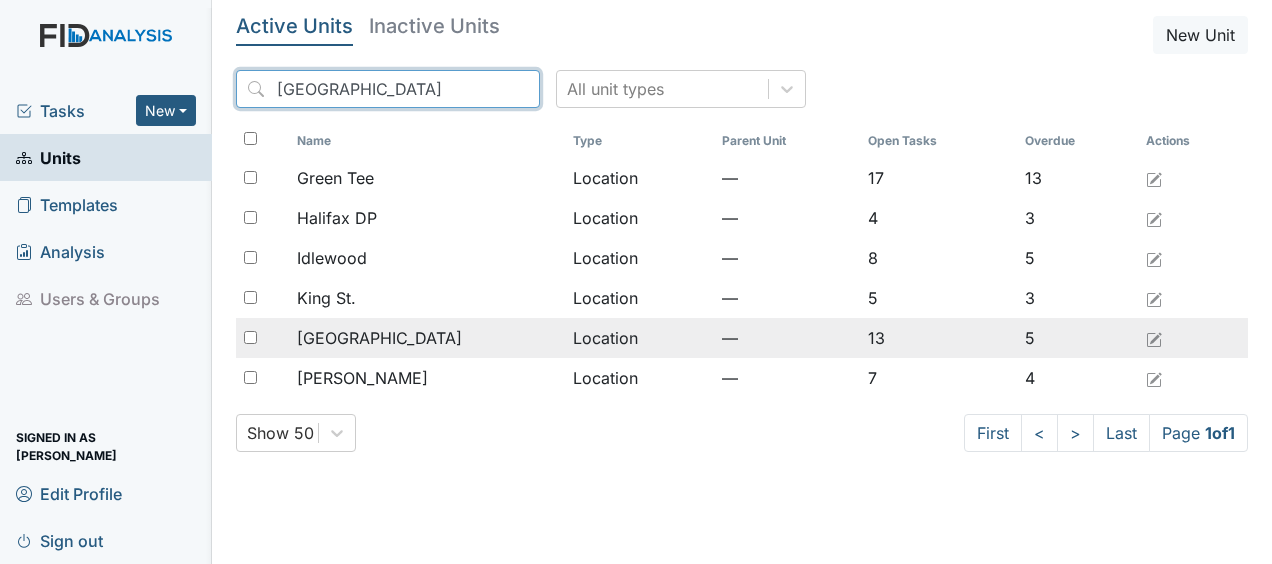 type on "halifax" 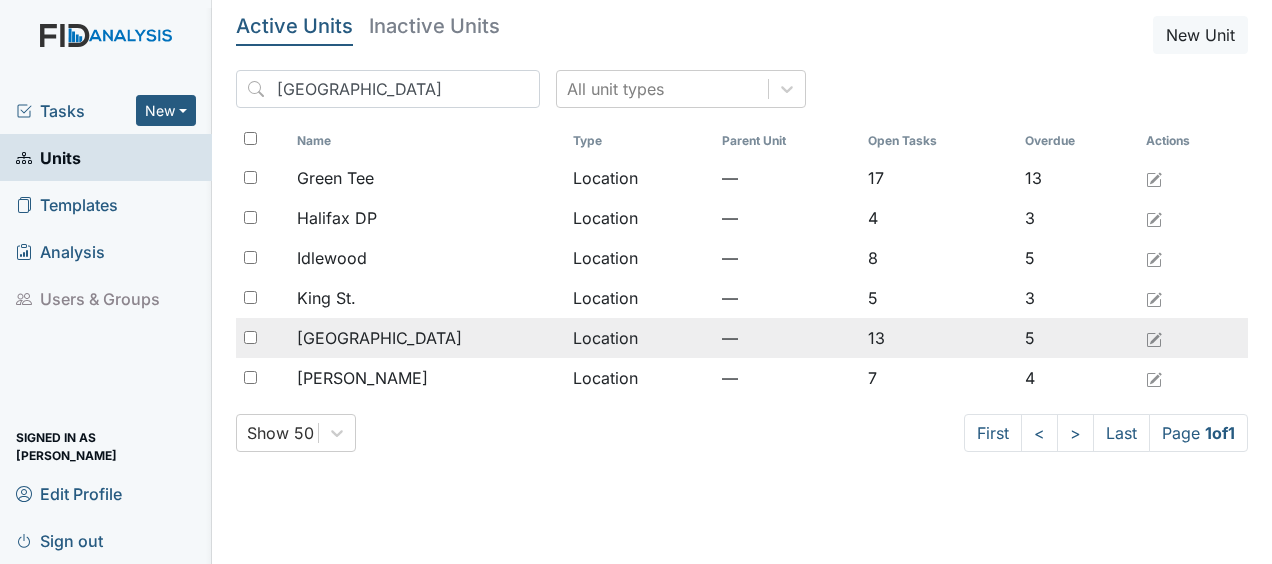 click on "Location" at bounding box center [639, 338] 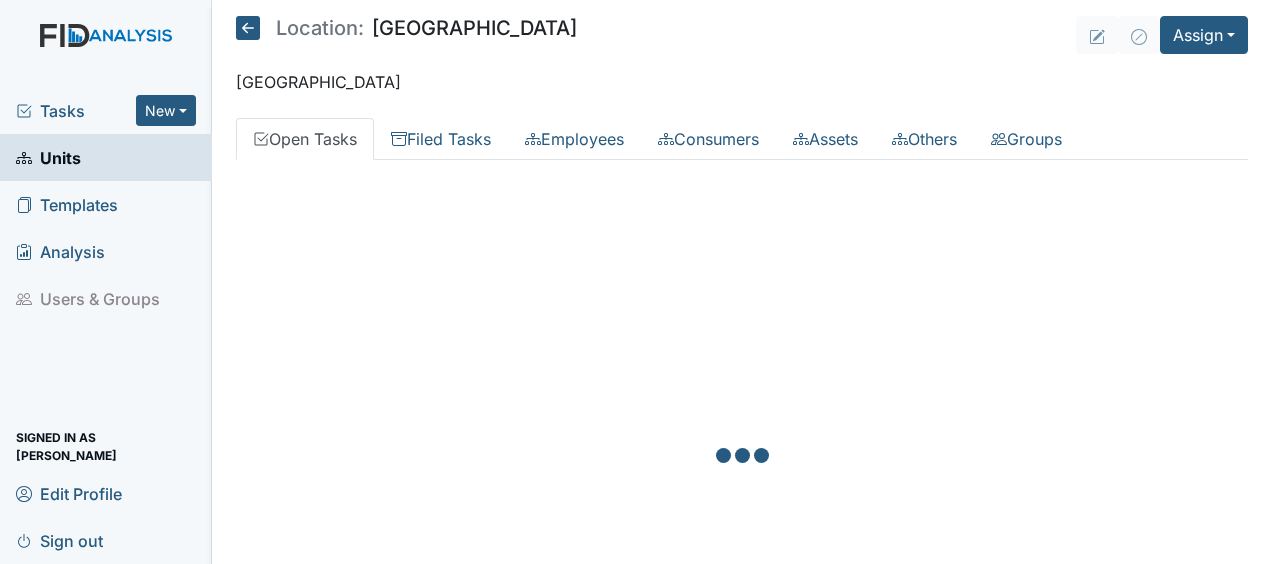 scroll, scrollTop: 0, scrollLeft: 0, axis: both 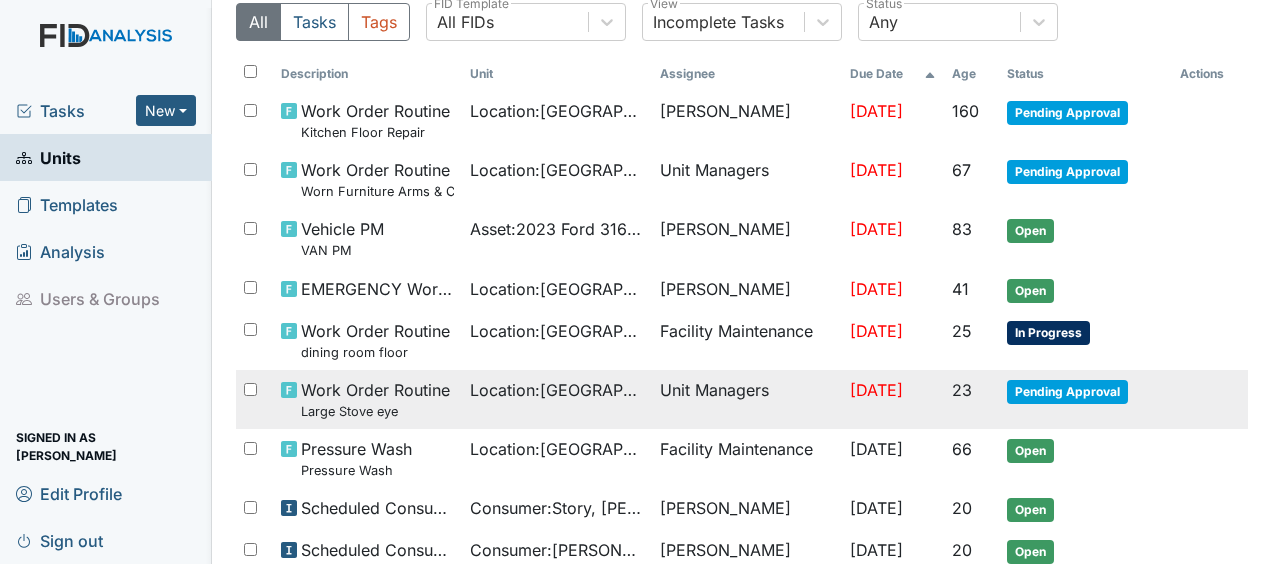 click on "Pending Approval" at bounding box center (1085, 399) 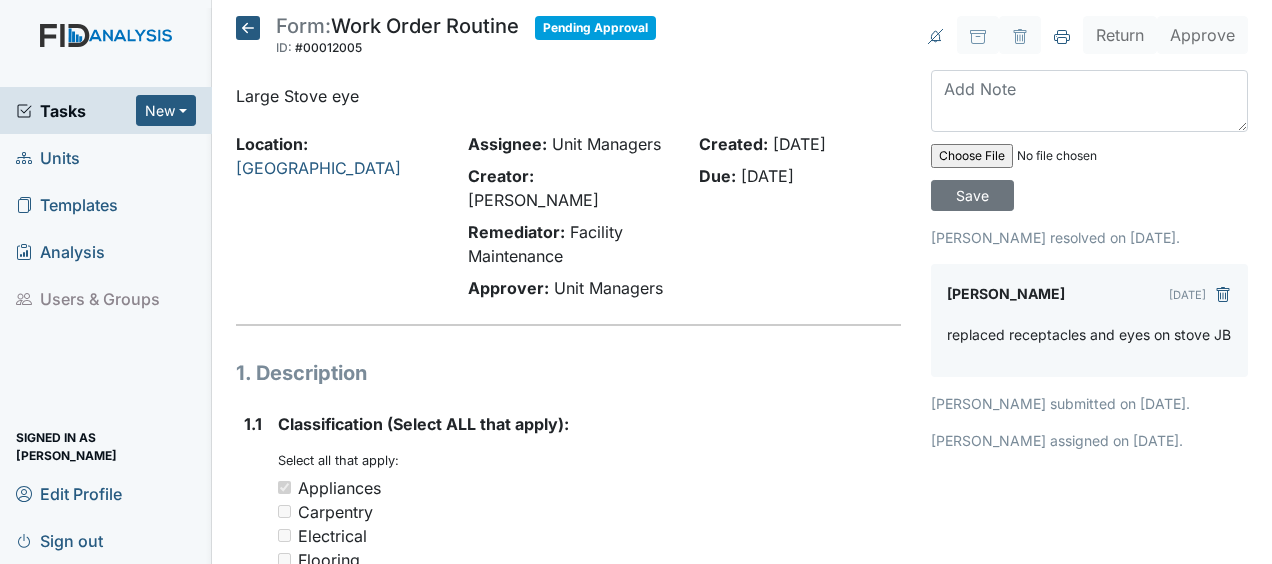 scroll, scrollTop: 0, scrollLeft: 0, axis: both 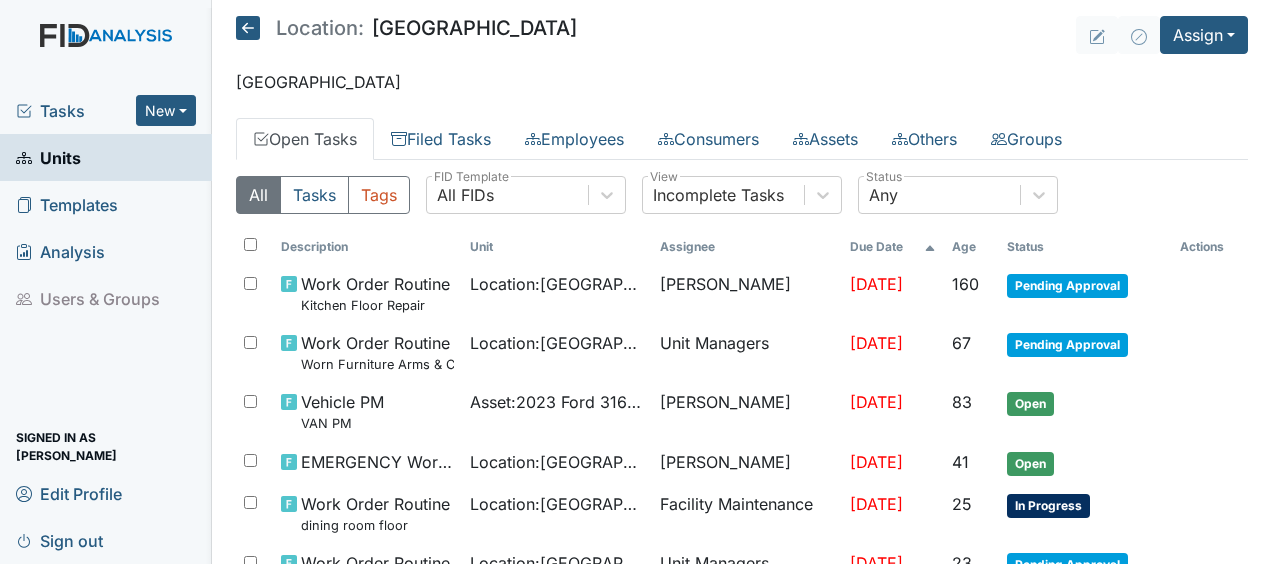 click 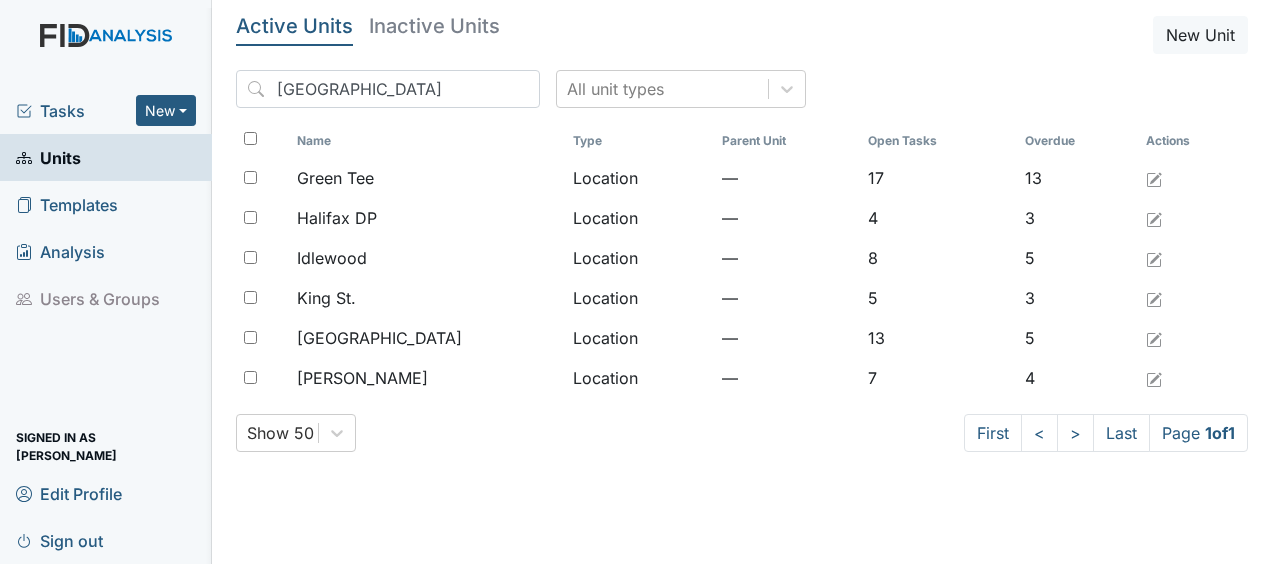 scroll, scrollTop: 0, scrollLeft: 0, axis: both 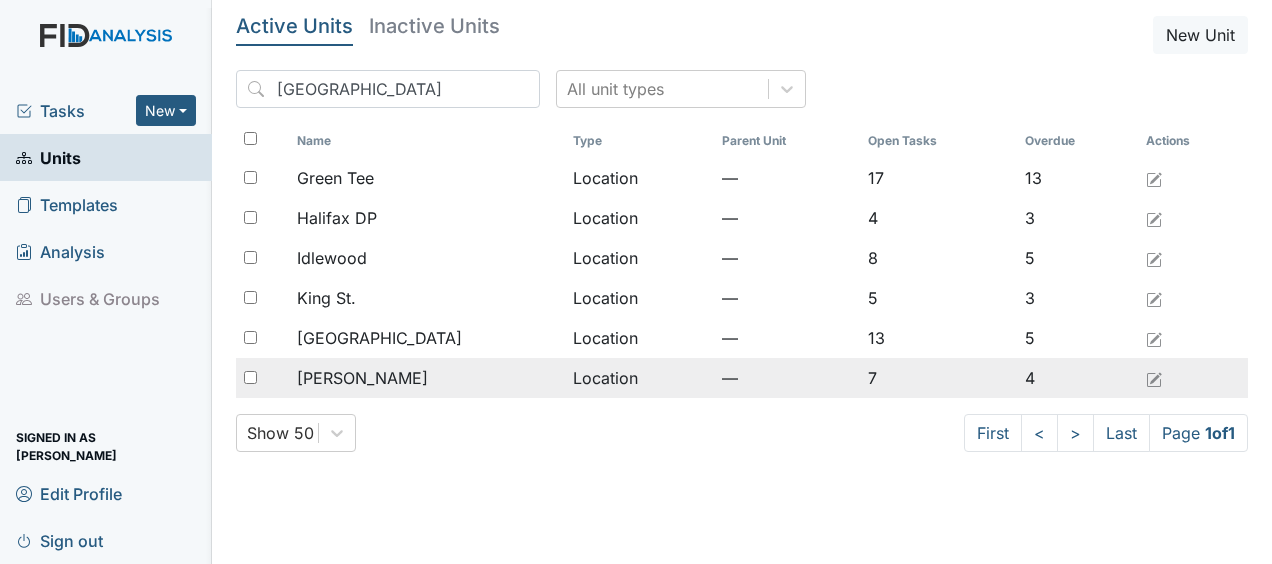 click on "Location" at bounding box center (639, 378) 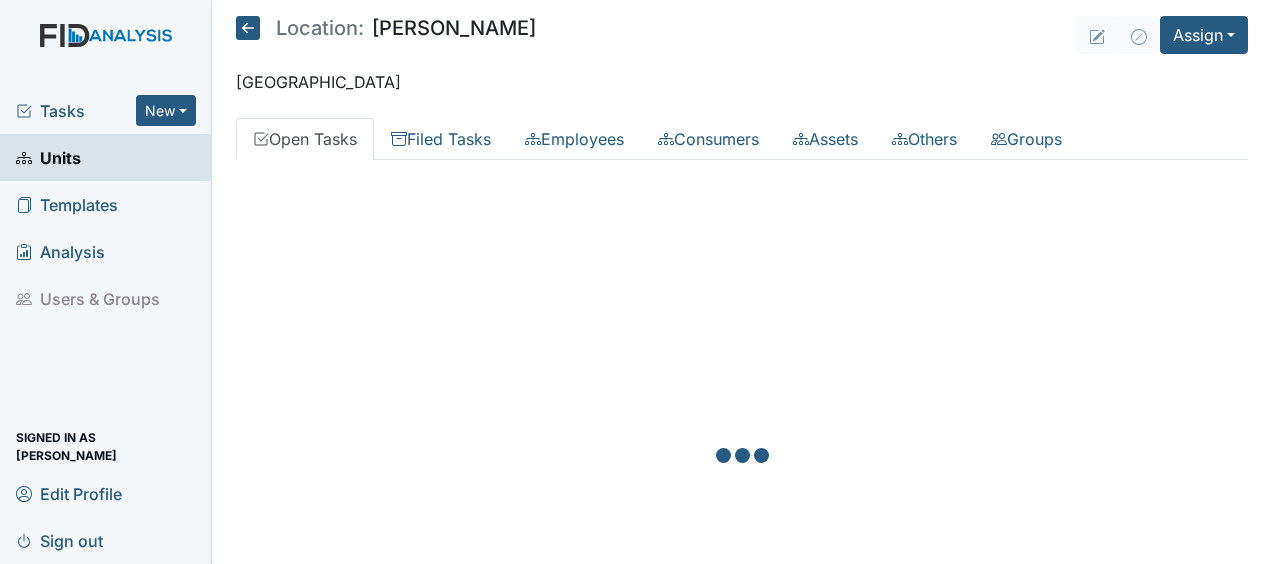 scroll, scrollTop: 0, scrollLeft: 0, axis: both 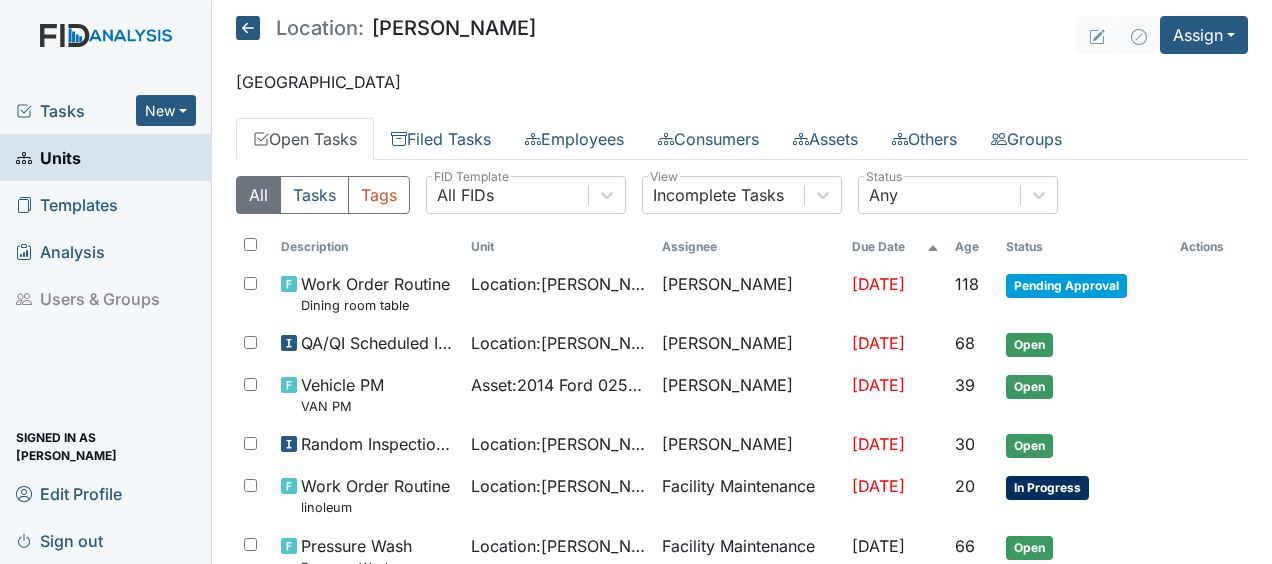 click 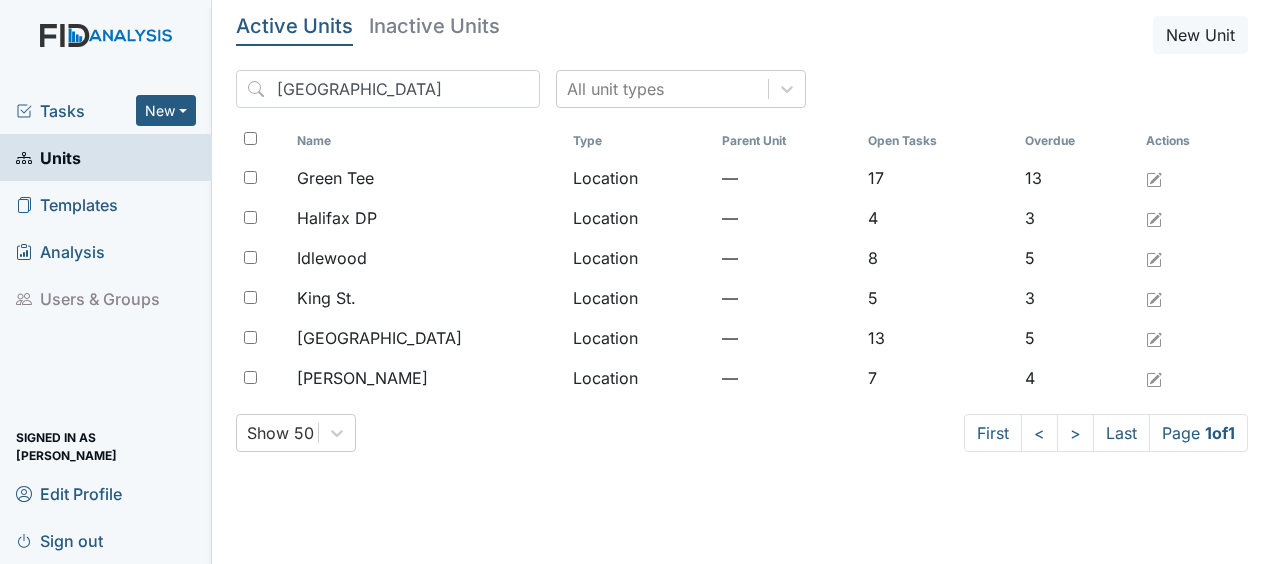 scroll, scrollTop: 0, scrollLeft: 0, axis: both 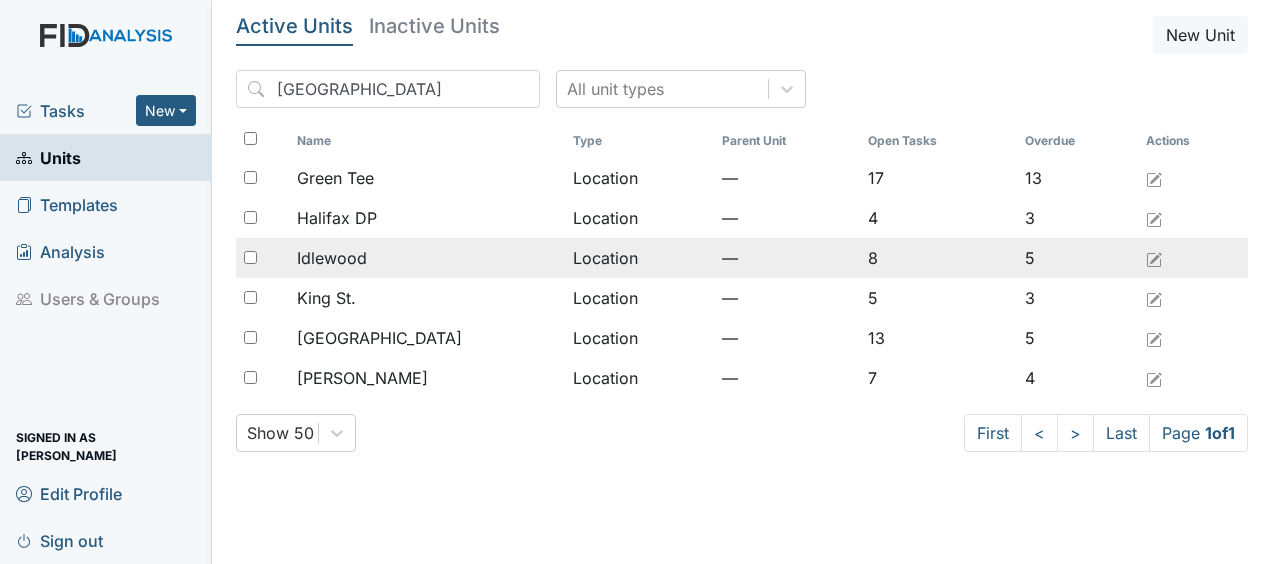 click on "Idlewood" at bounding box center (332, 258) 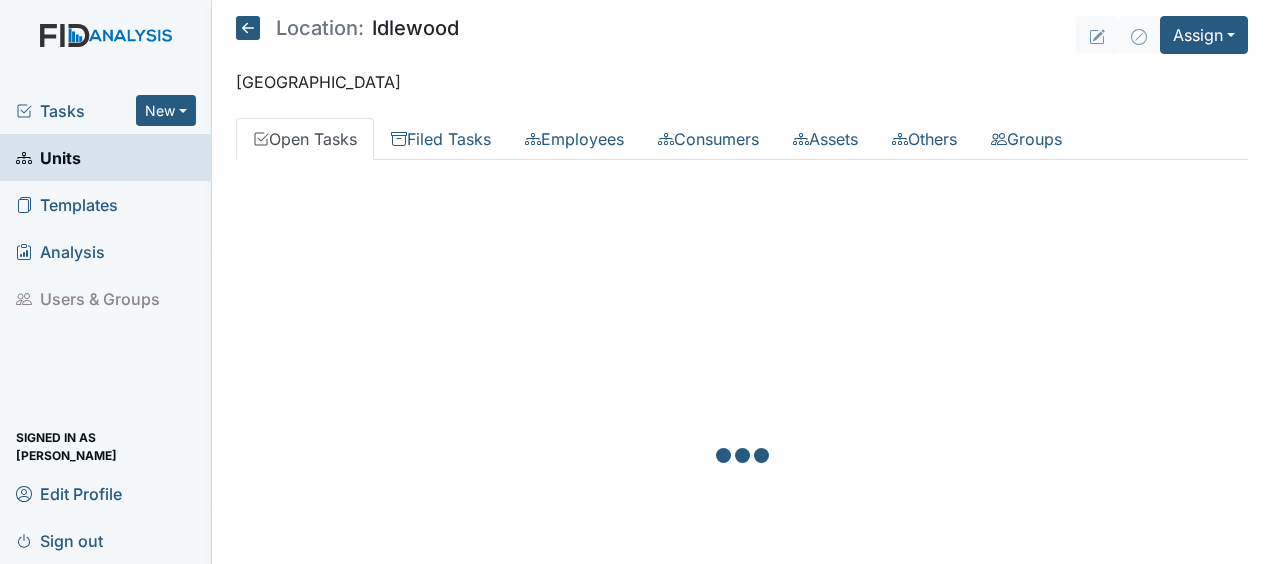 scroll, scrollTop: 0, scrollLeft: 0, axis: both 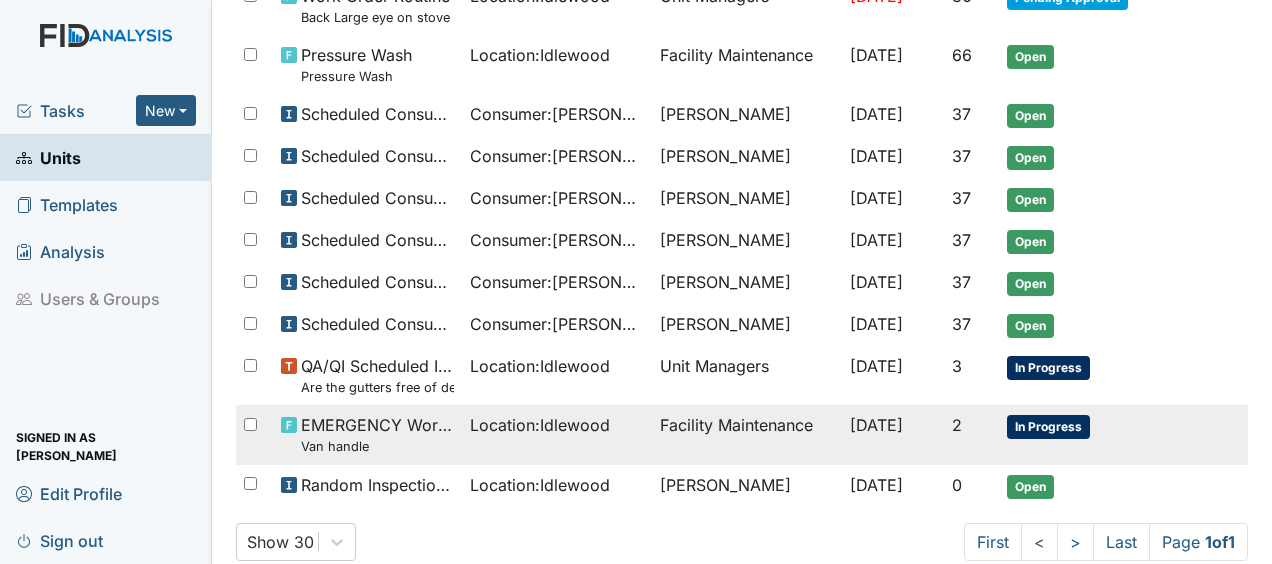 click on "Facility Maintenance" at bounding box center [747, 434] 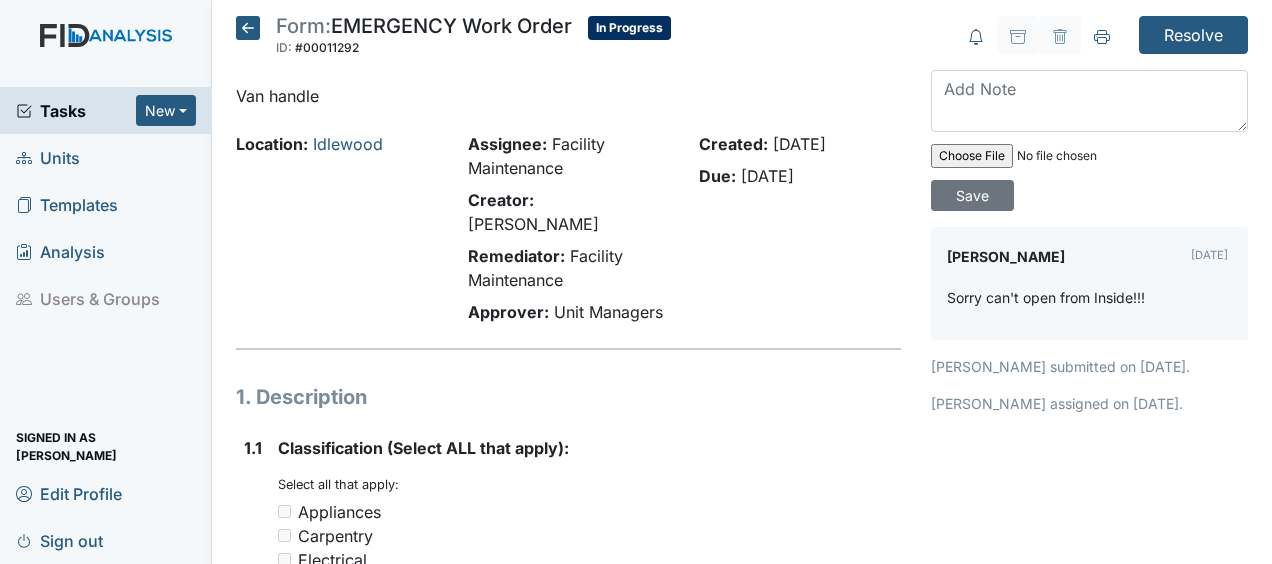 scroll, scrollTop: 0, scrollLeft: 0, axis: both 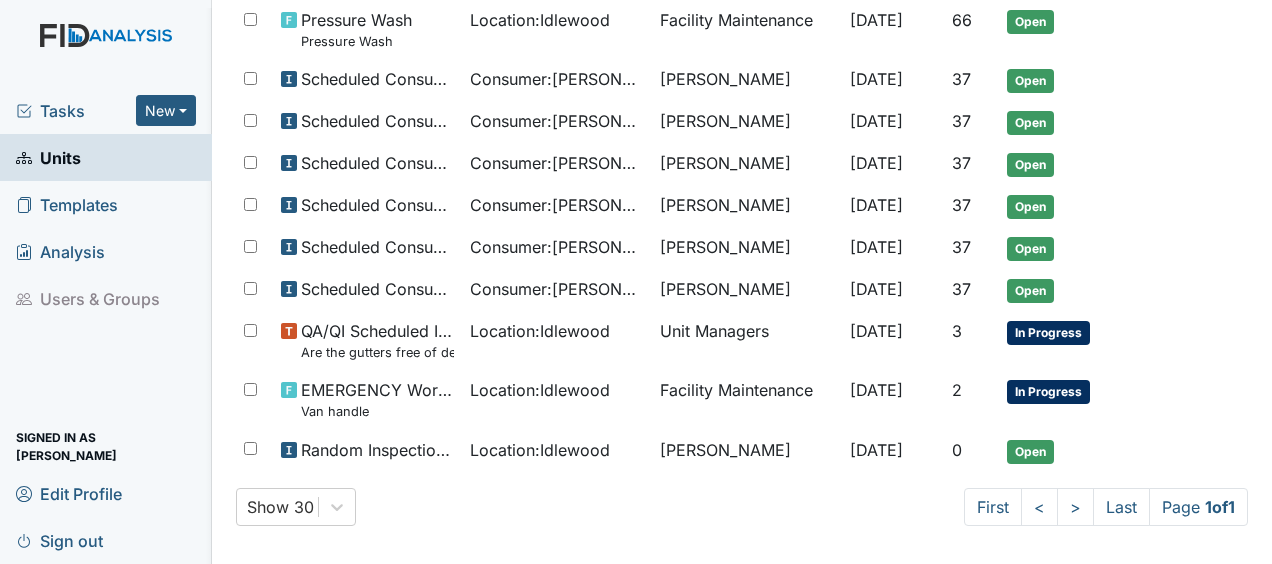drag, startPoint x: 1242, startPoint y: 361, endPoint x: 1200, endPoint y: 476, distance: 122.42957 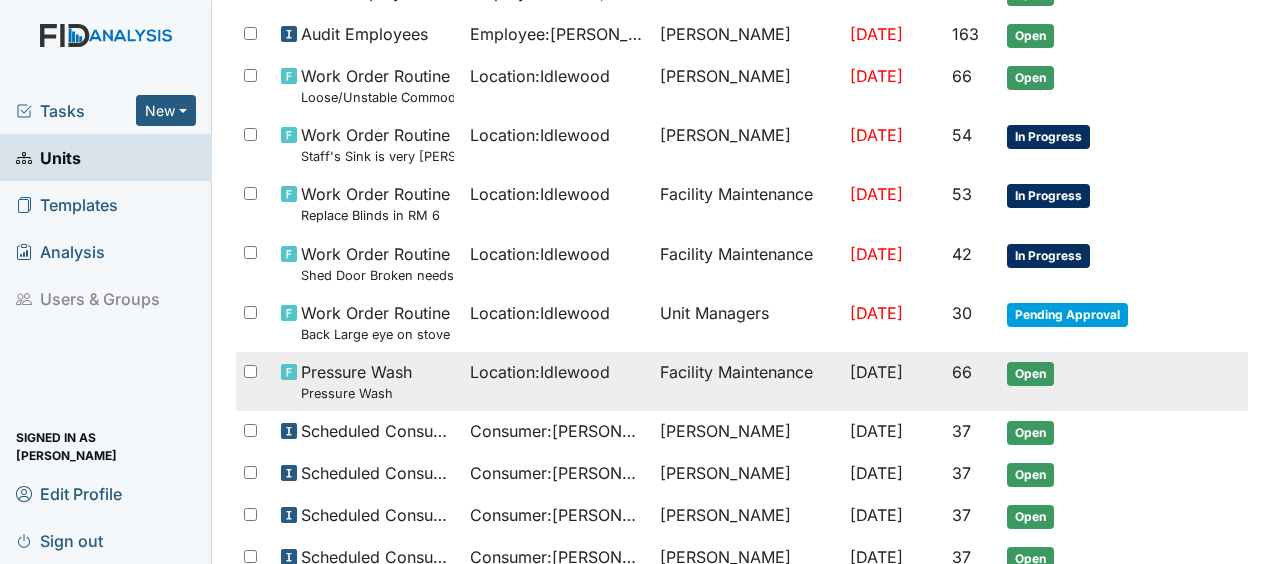 scroll, scrollTop: 376, scrollLeft: 0, axis: vertical 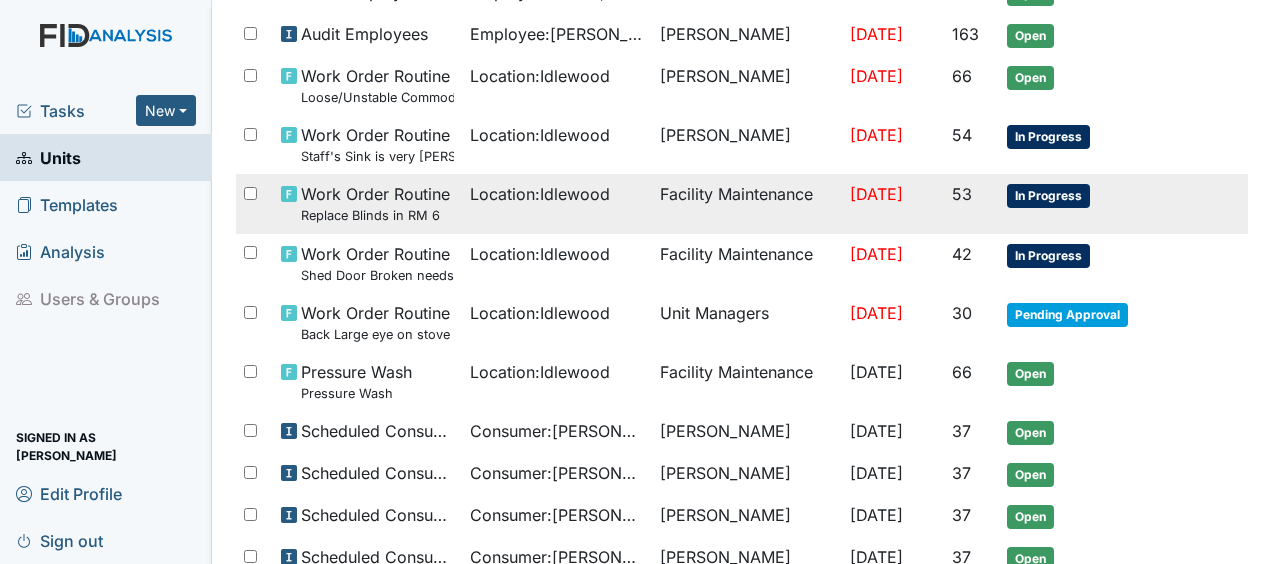 click on "Work Order Routine Replace Blinds in RM 6  Location :  Idlewood Facility Maintenance  Jun 19, 2025 53 In Progress" at bounding box center (742, 203) 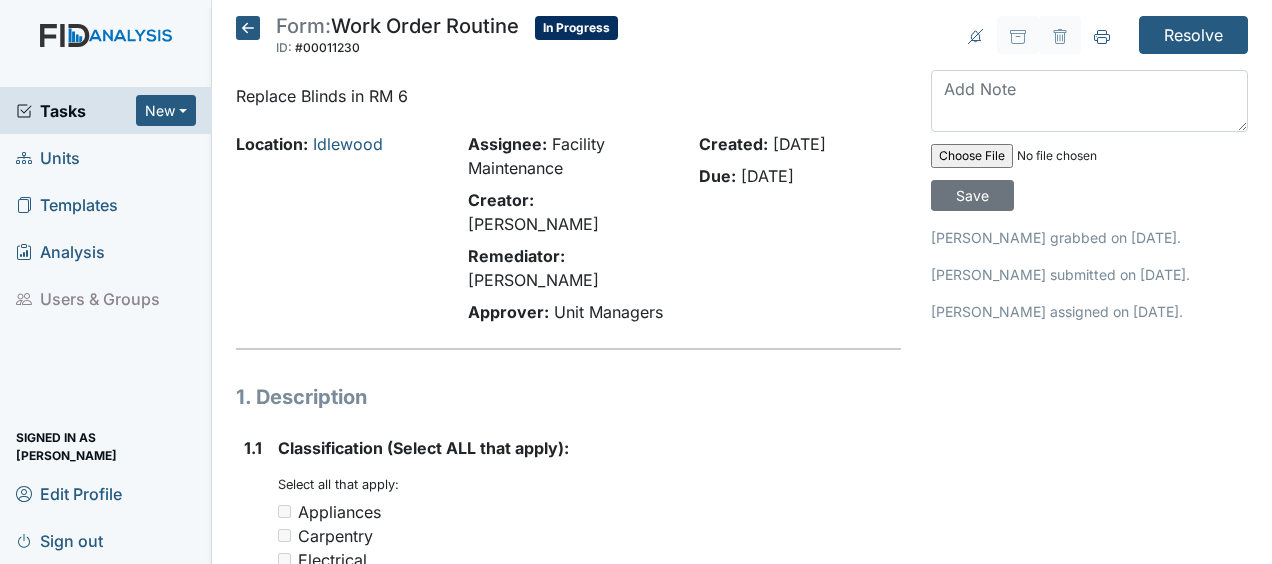 scroll, scrollTop: 0, scrollLeft: 0, axis: both 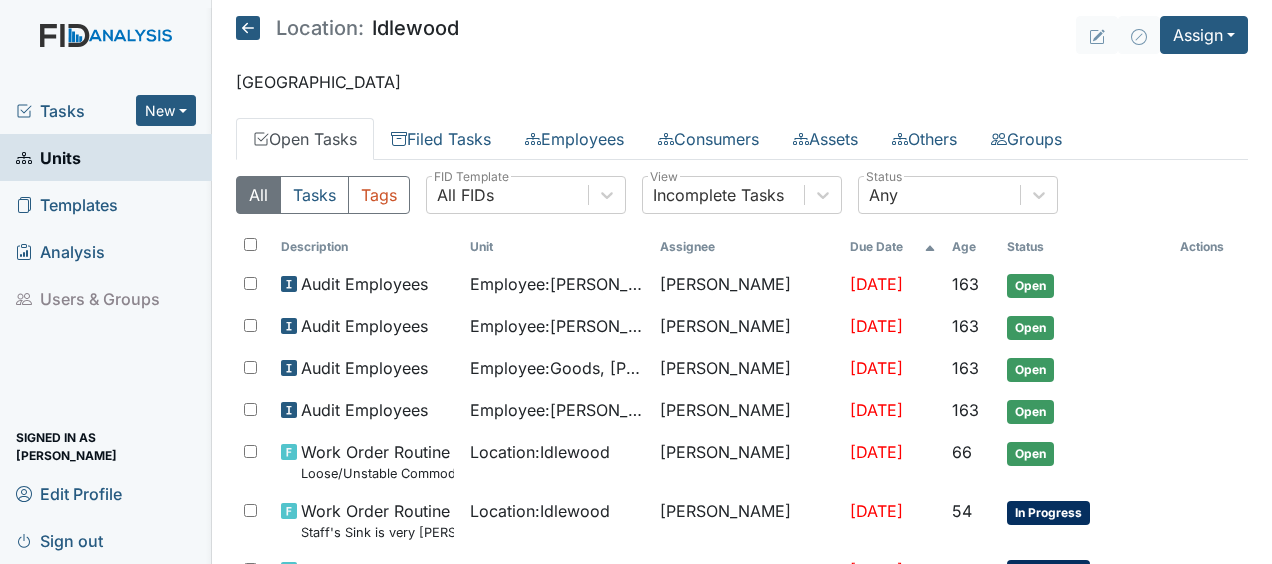 click 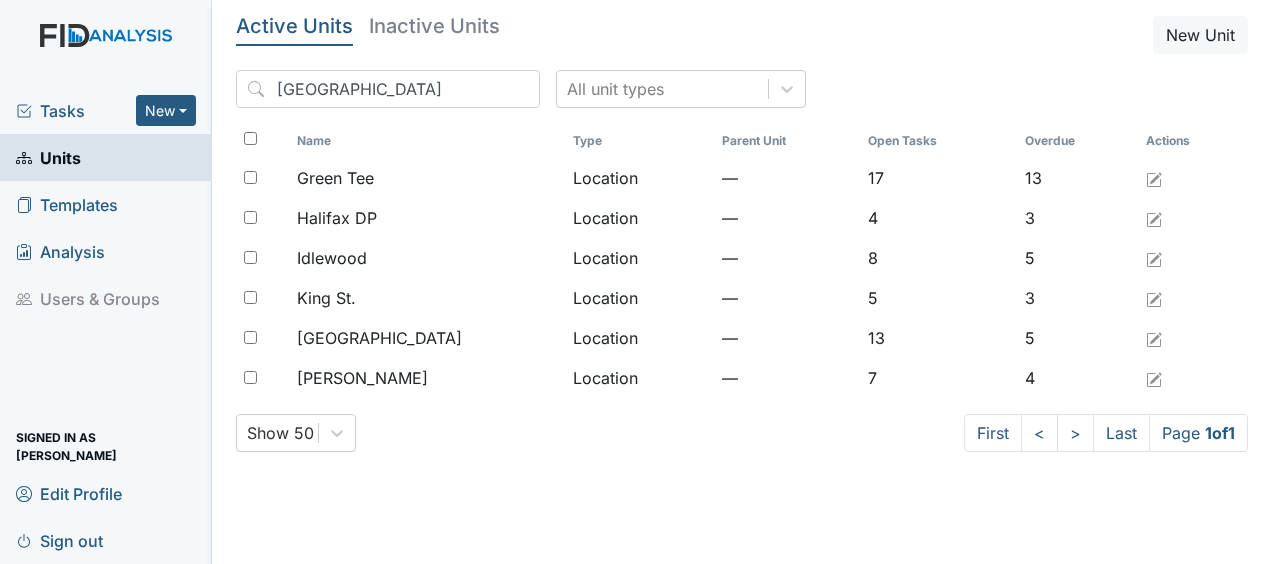 scroll, scrollTop: 0, scrollLeft: 0, axis: both 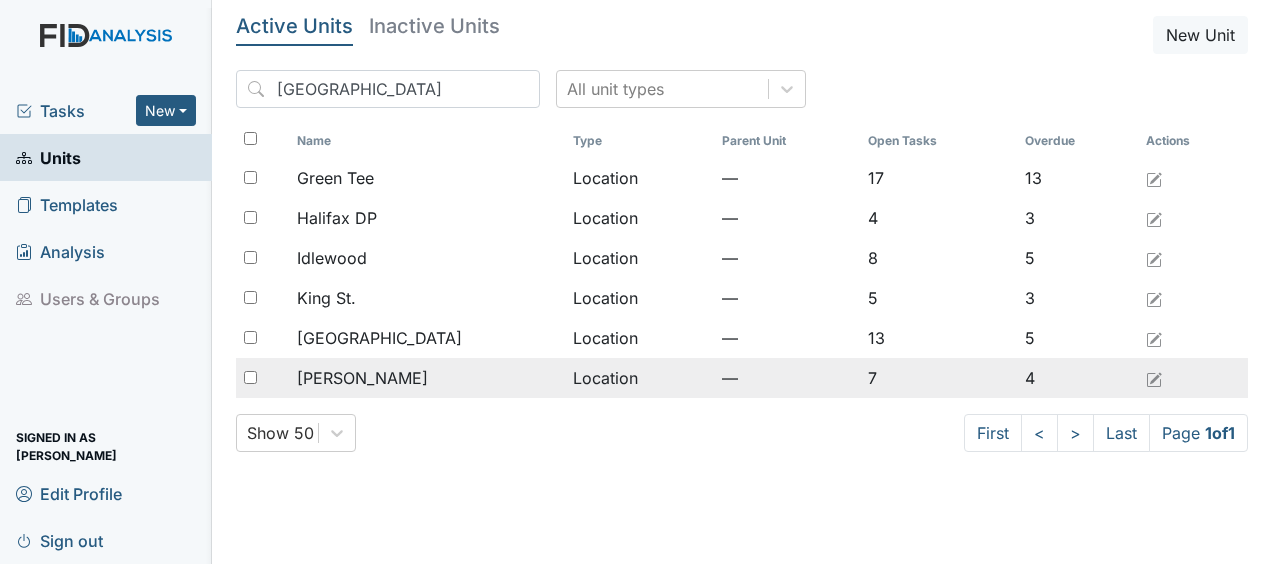 click on "Location" at bounding box center (639, 378) 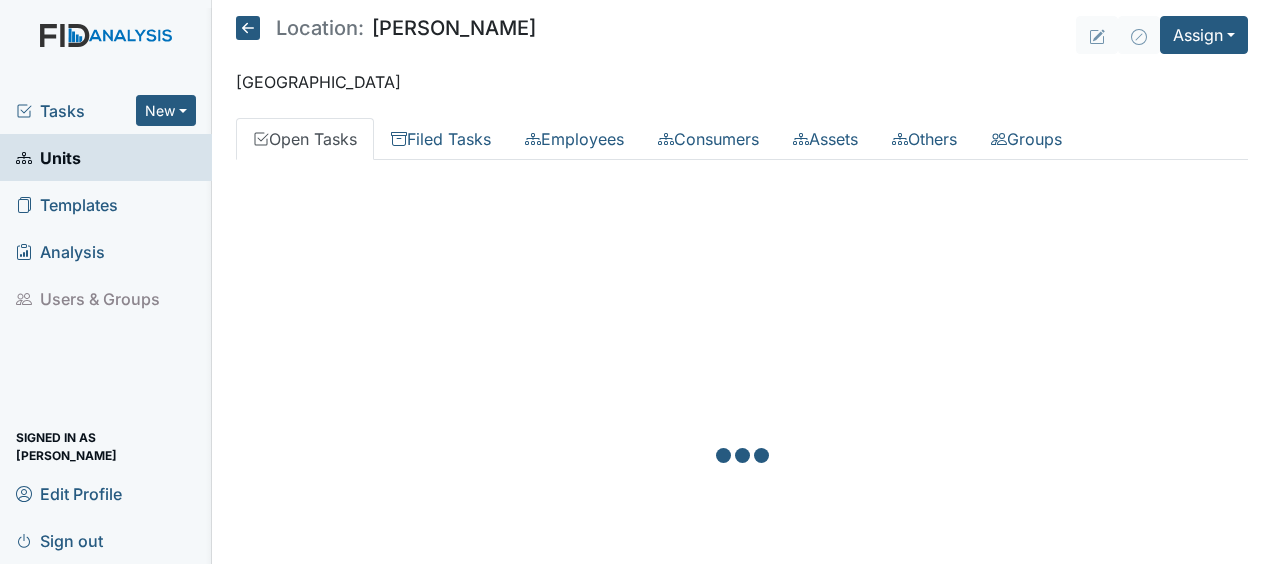 scroll, scrollTop: 0, scrollLeft: 0, axis: both 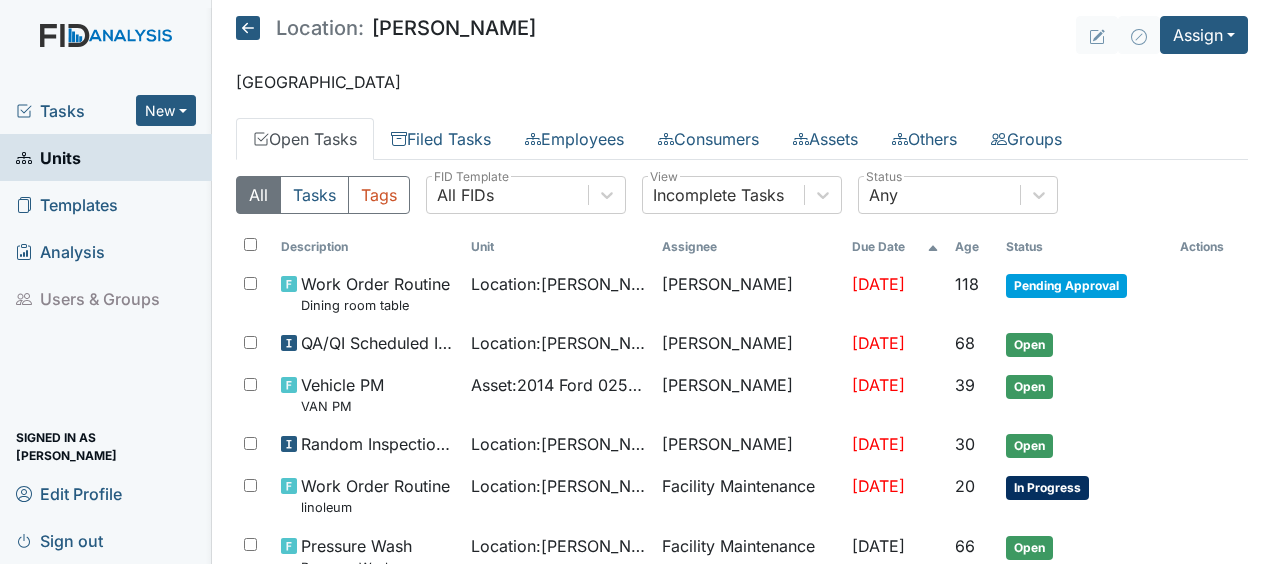 click 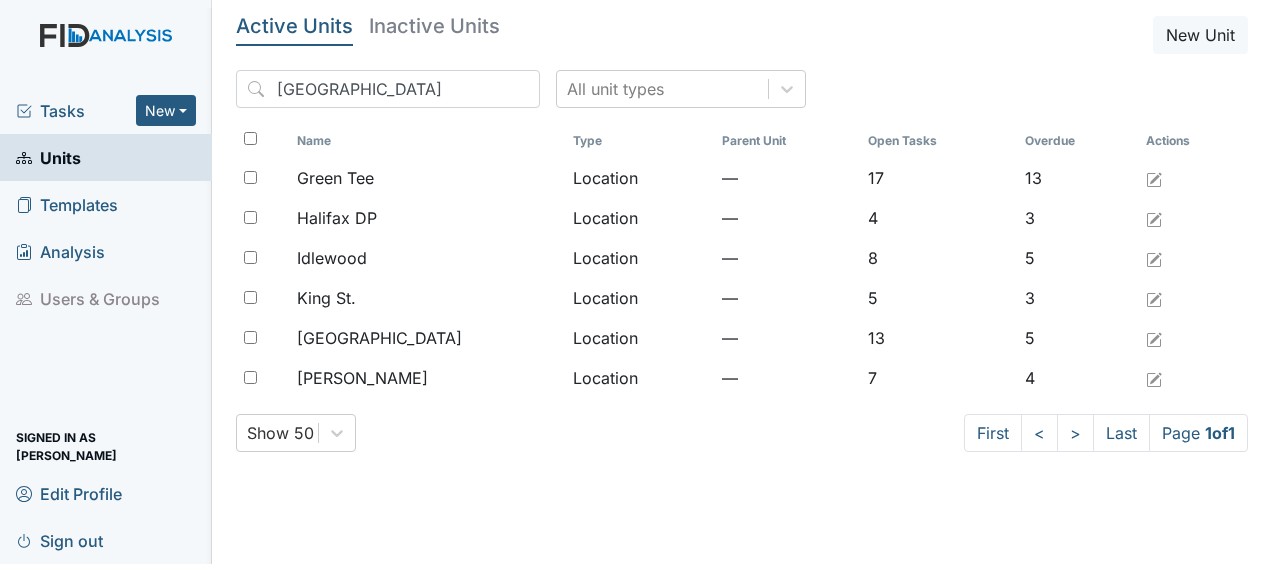 scroll, scrollTop: 0, scrollLeft: 0, axis: both 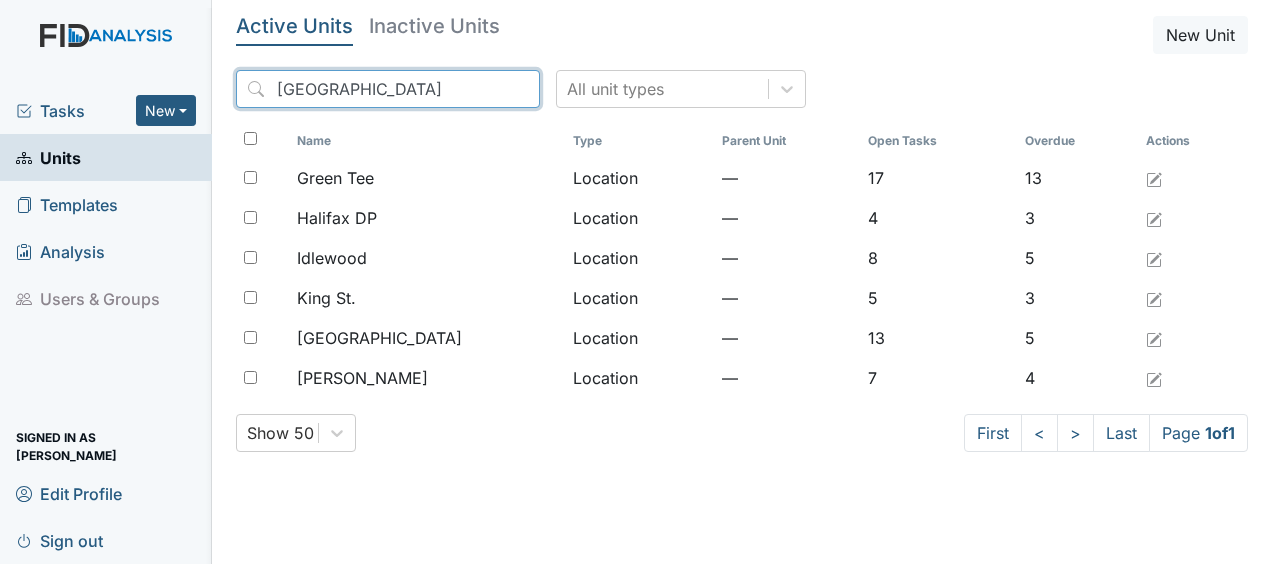 click on "[GEOGRAPHIC_DATA]" at bounding box center (388, 89) 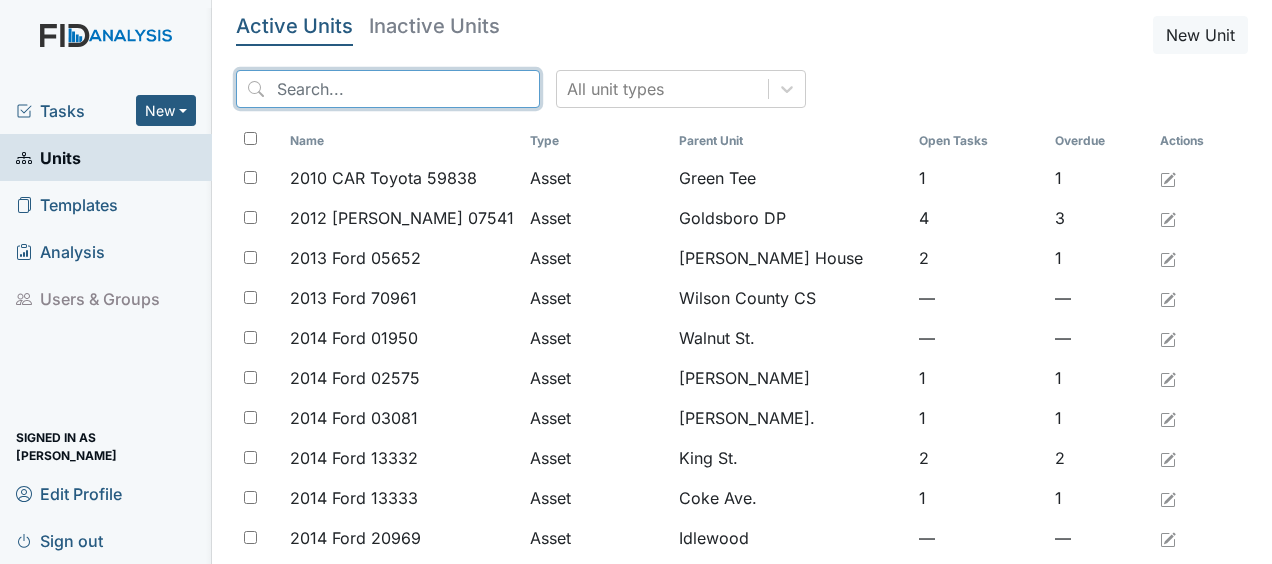 scroll, scrollTop: 0, scrollLeft: 0, axis: both 